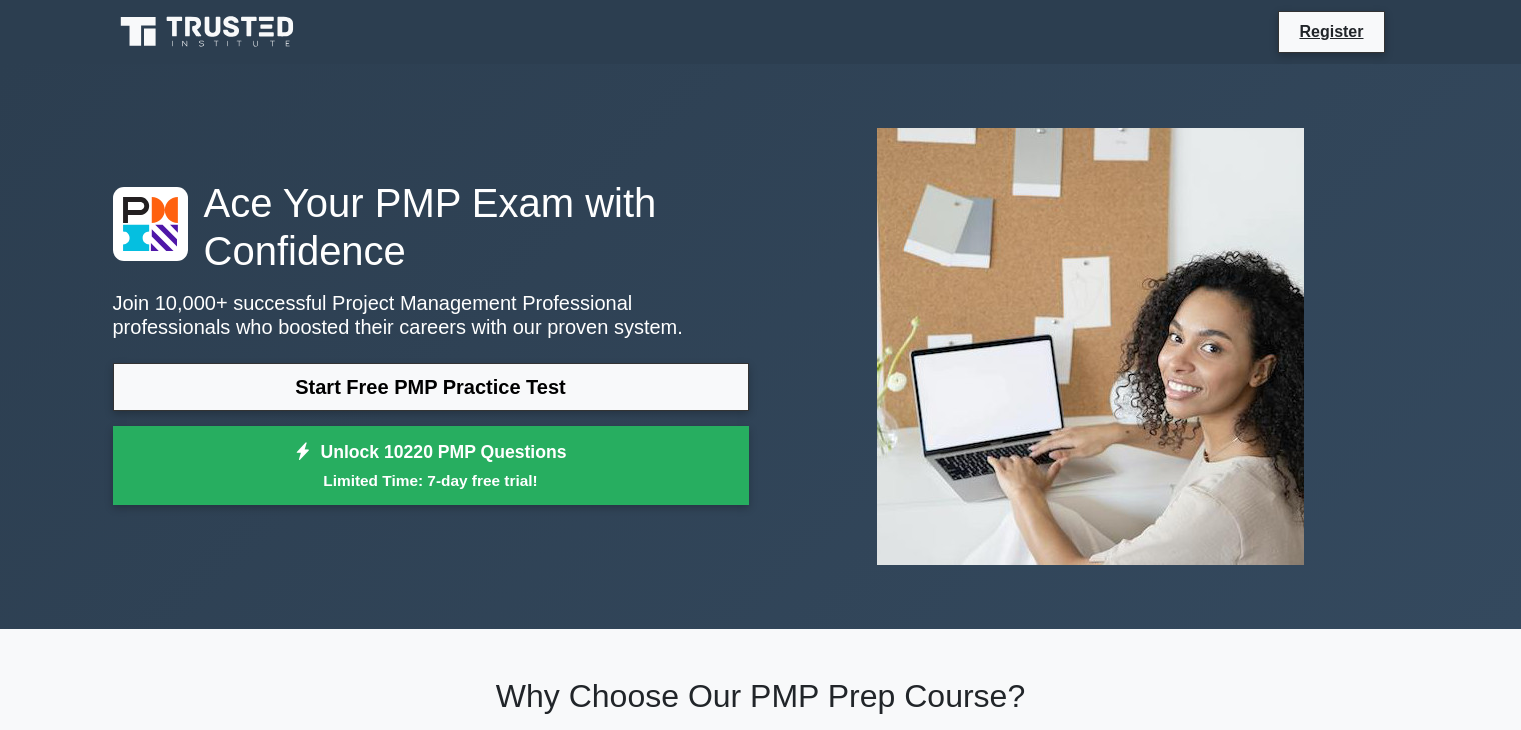 scroll, scrollTop: 0, scrollLeft: 0, axis: both 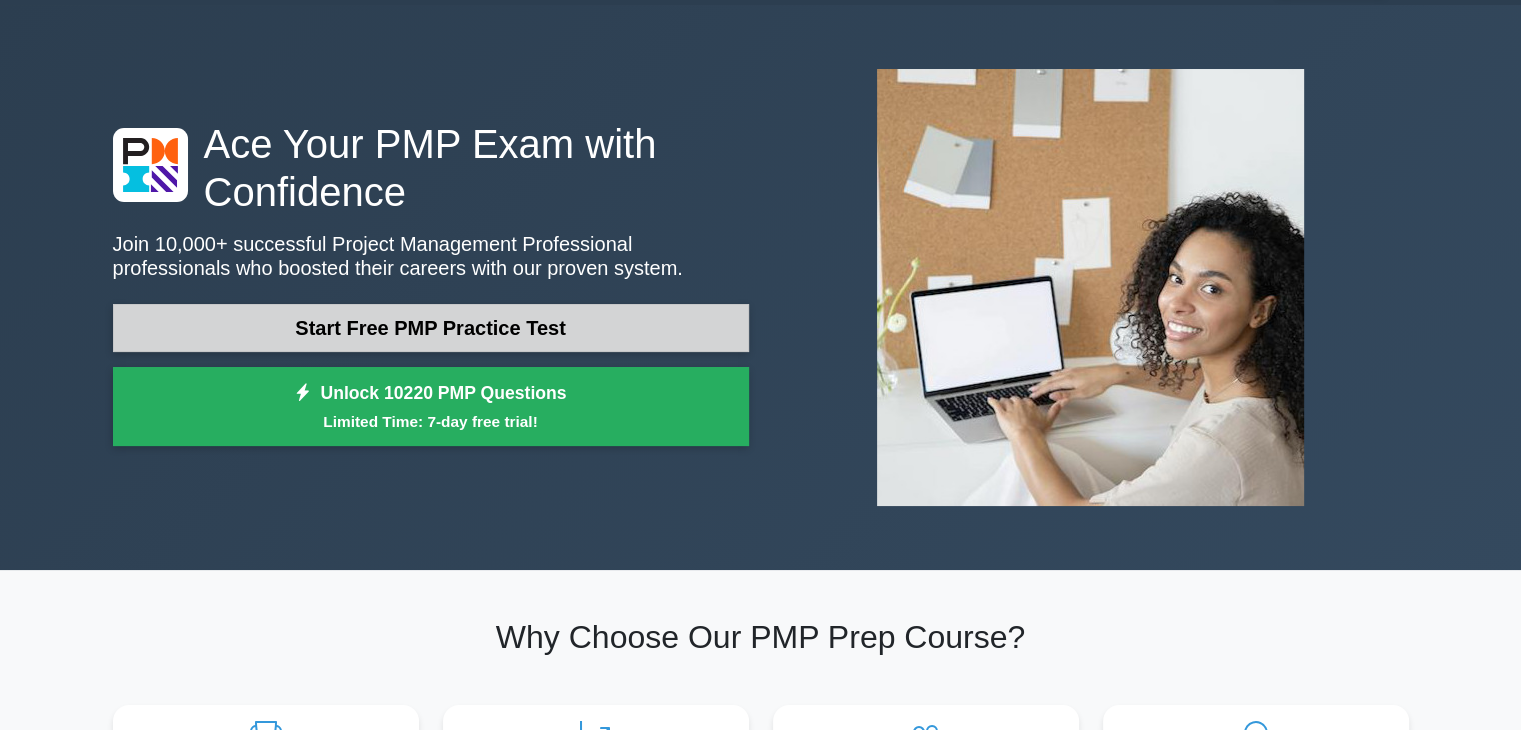click on "Start Free PMP Practice Test" at bounding box center (431, 328) 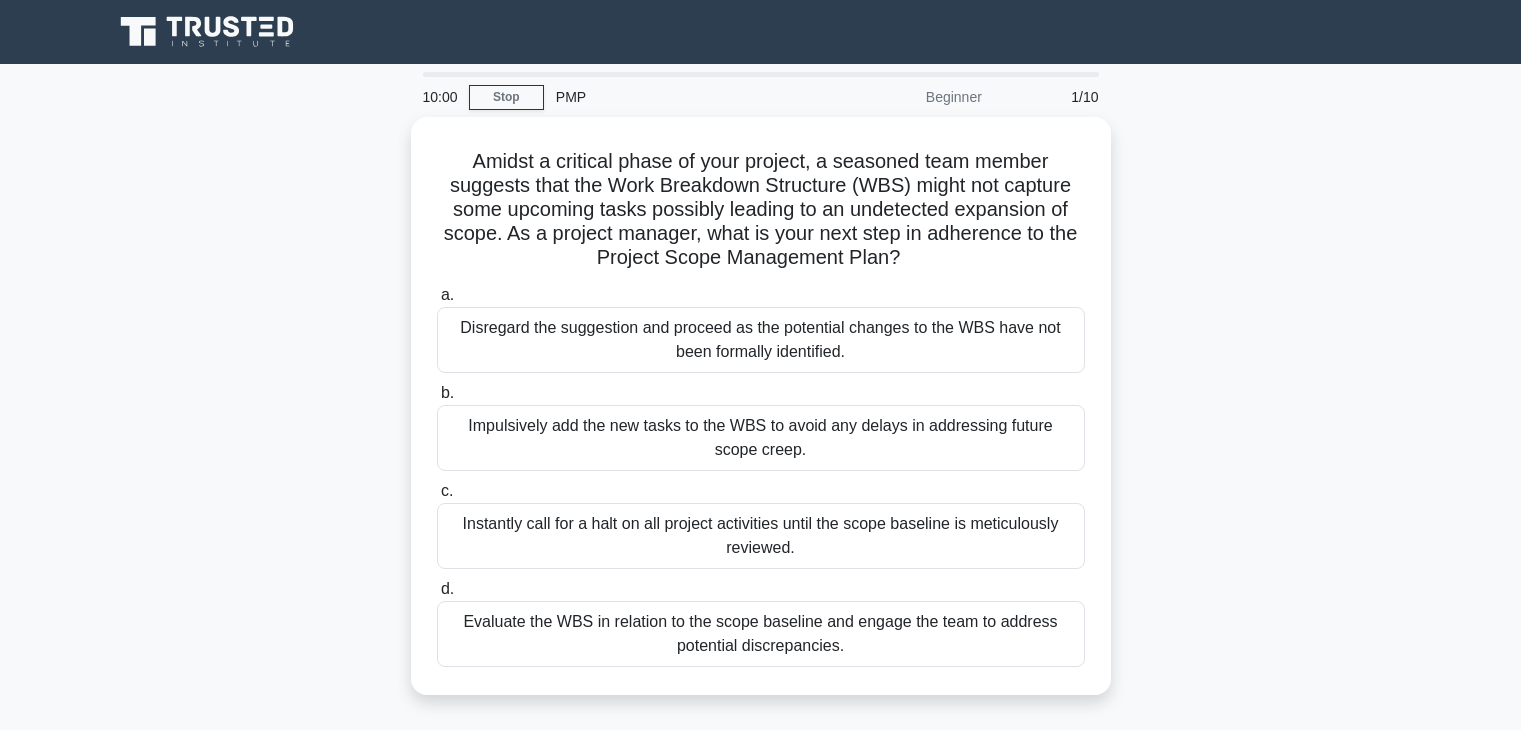 scroll, scrollTop: 0, scrollLeft: 0, axis: both 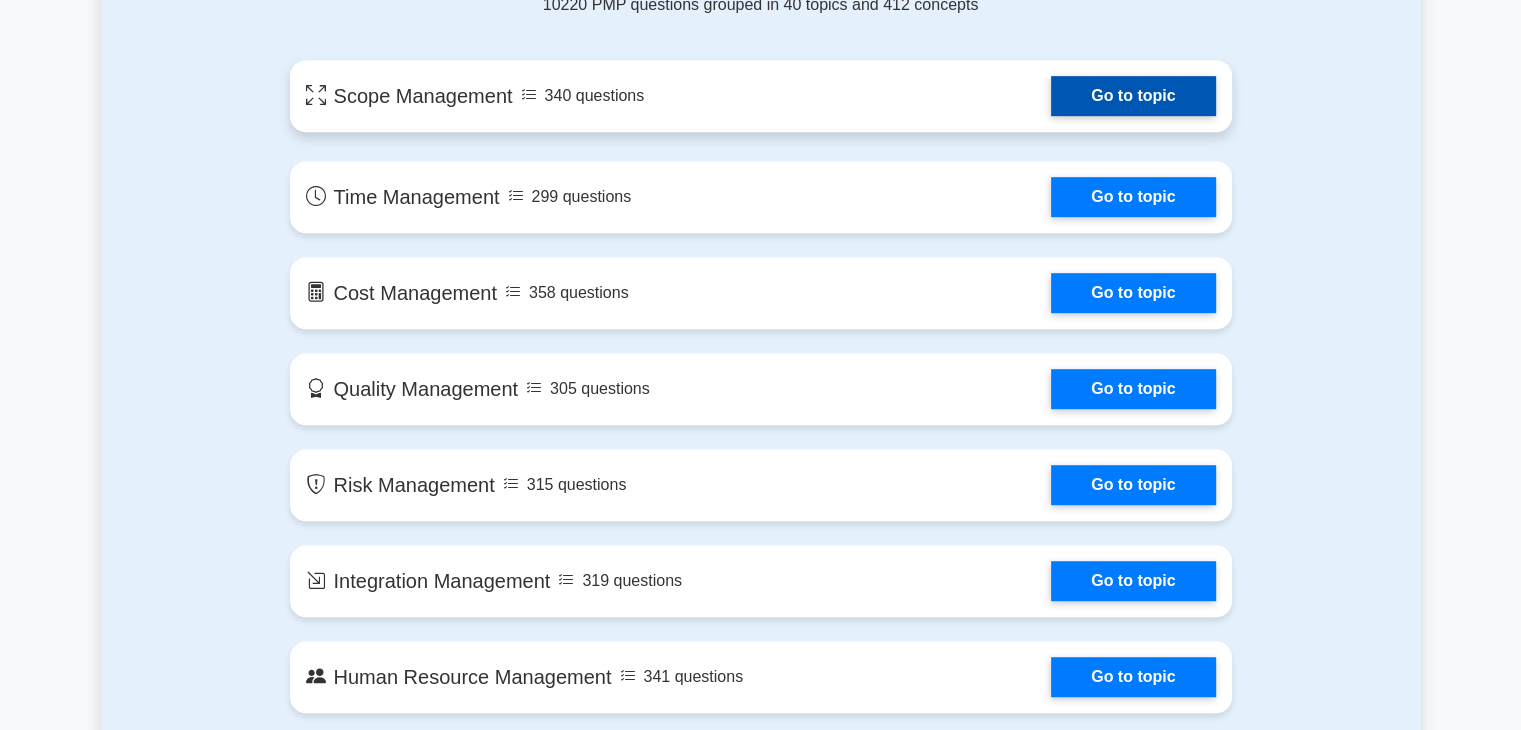click on "Go to topic" at bounding box center [1133, 96] 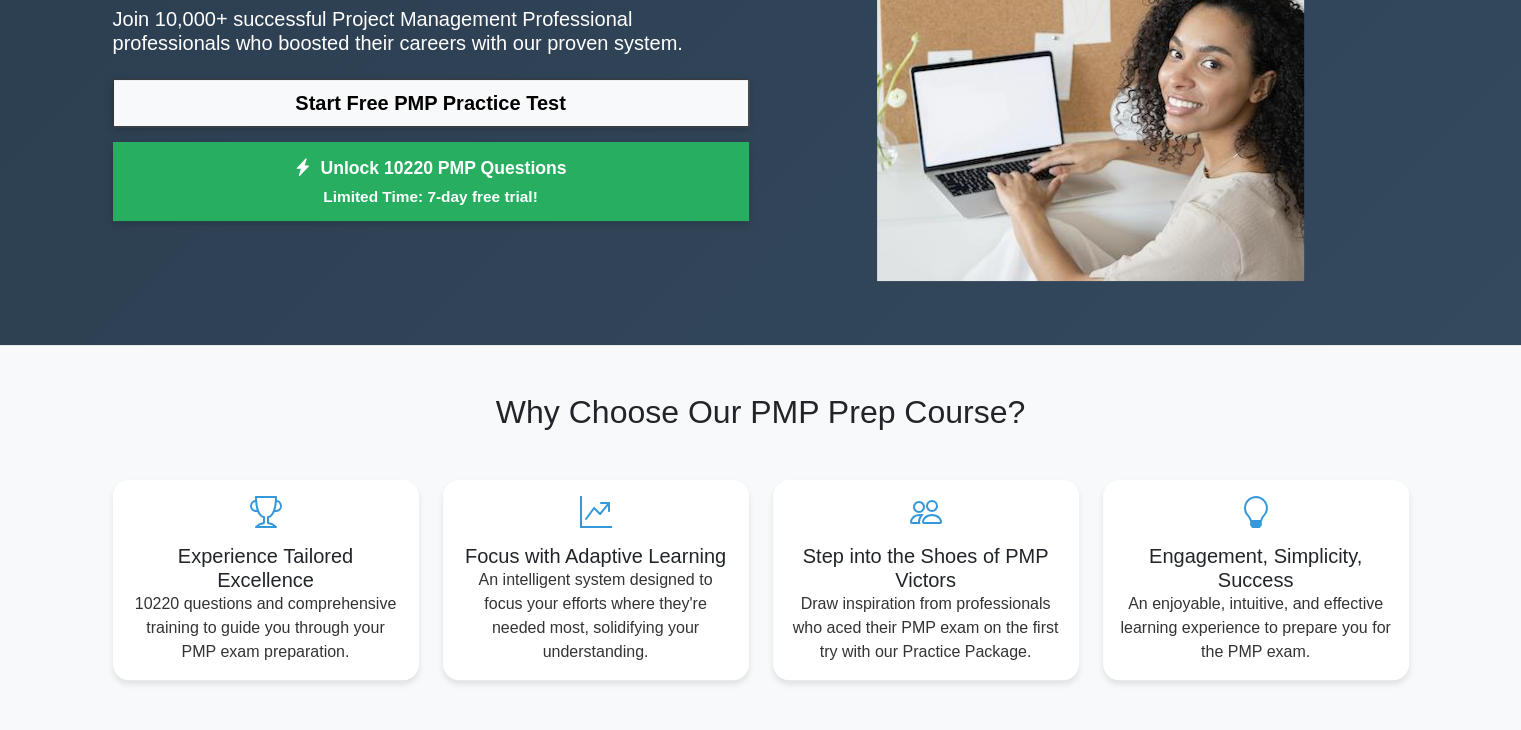 scroll, scrollTop: 0, scrollLeft: 0, axis: both 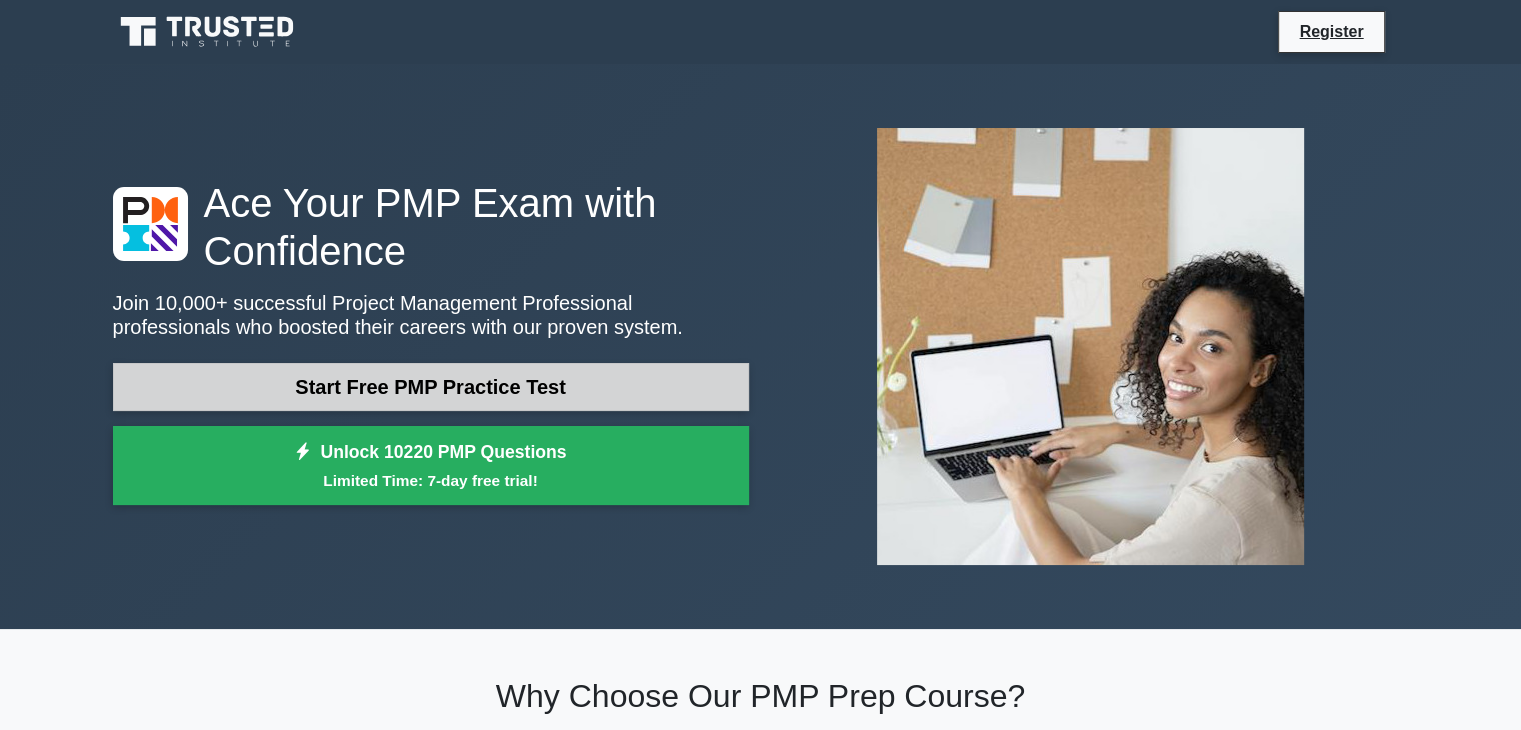 click on "Start Free PMP Practice Test" at bounding box center [431, 387] 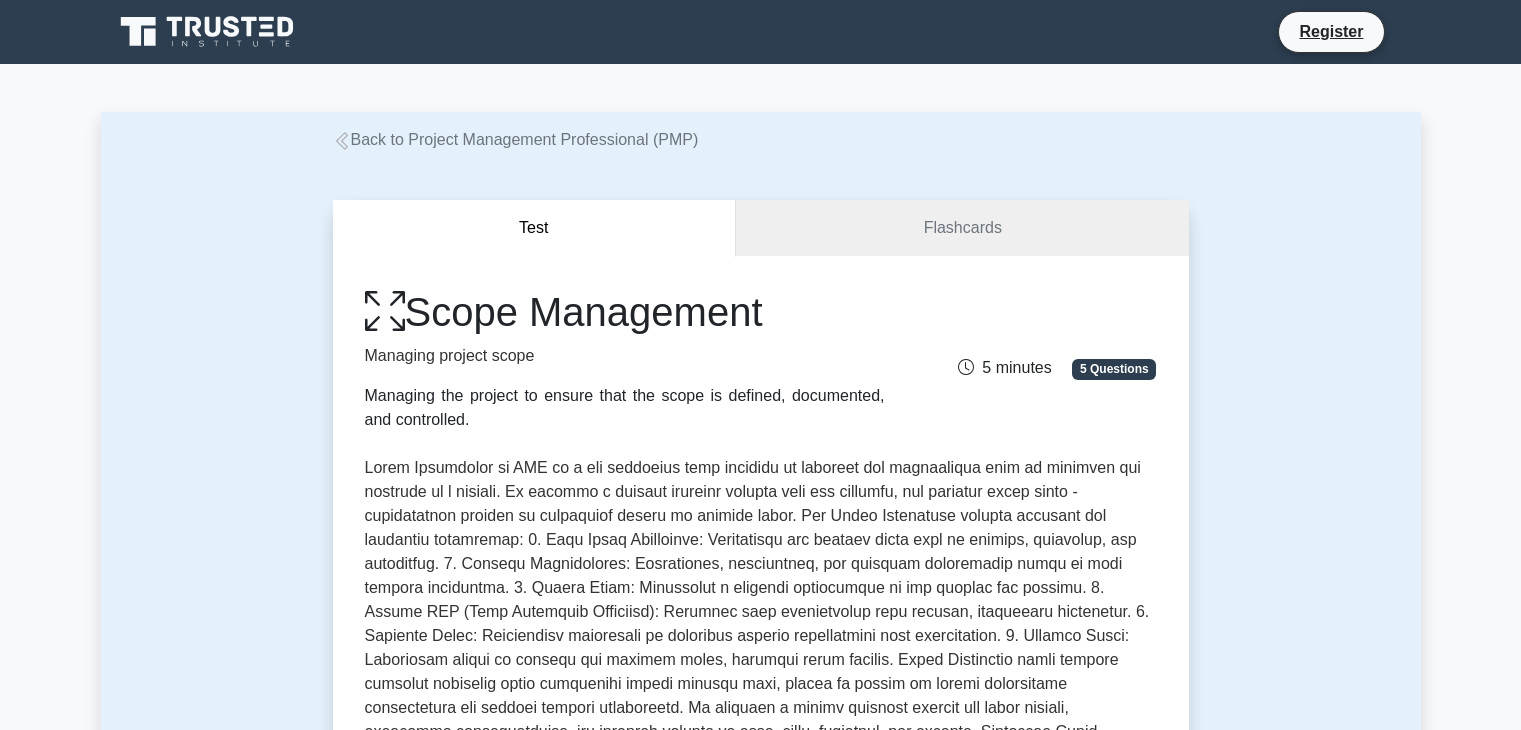 scroll, scrollTop: 0, scrollLeft: 0, axis: both 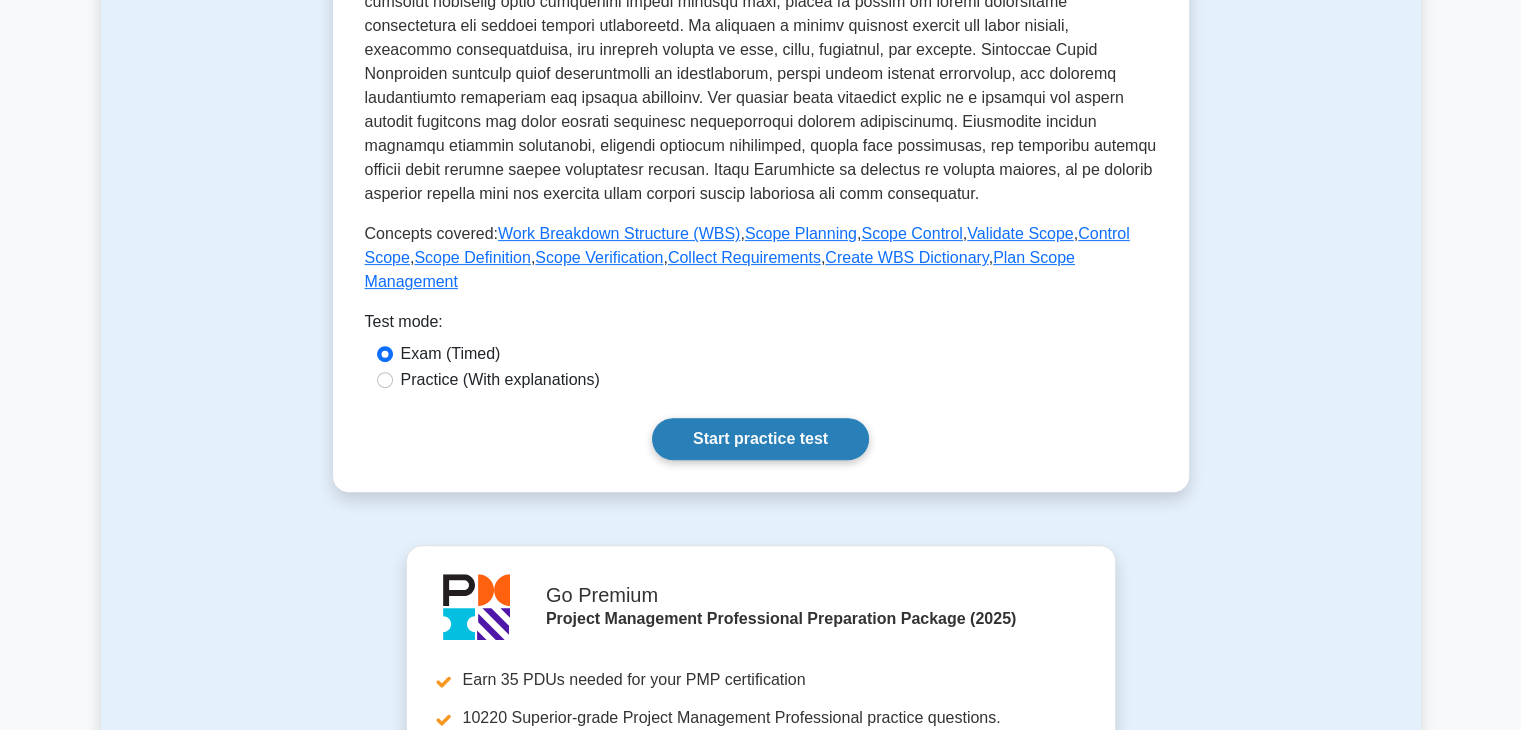 click on "Start practice test" at bounding box center [760, 439] 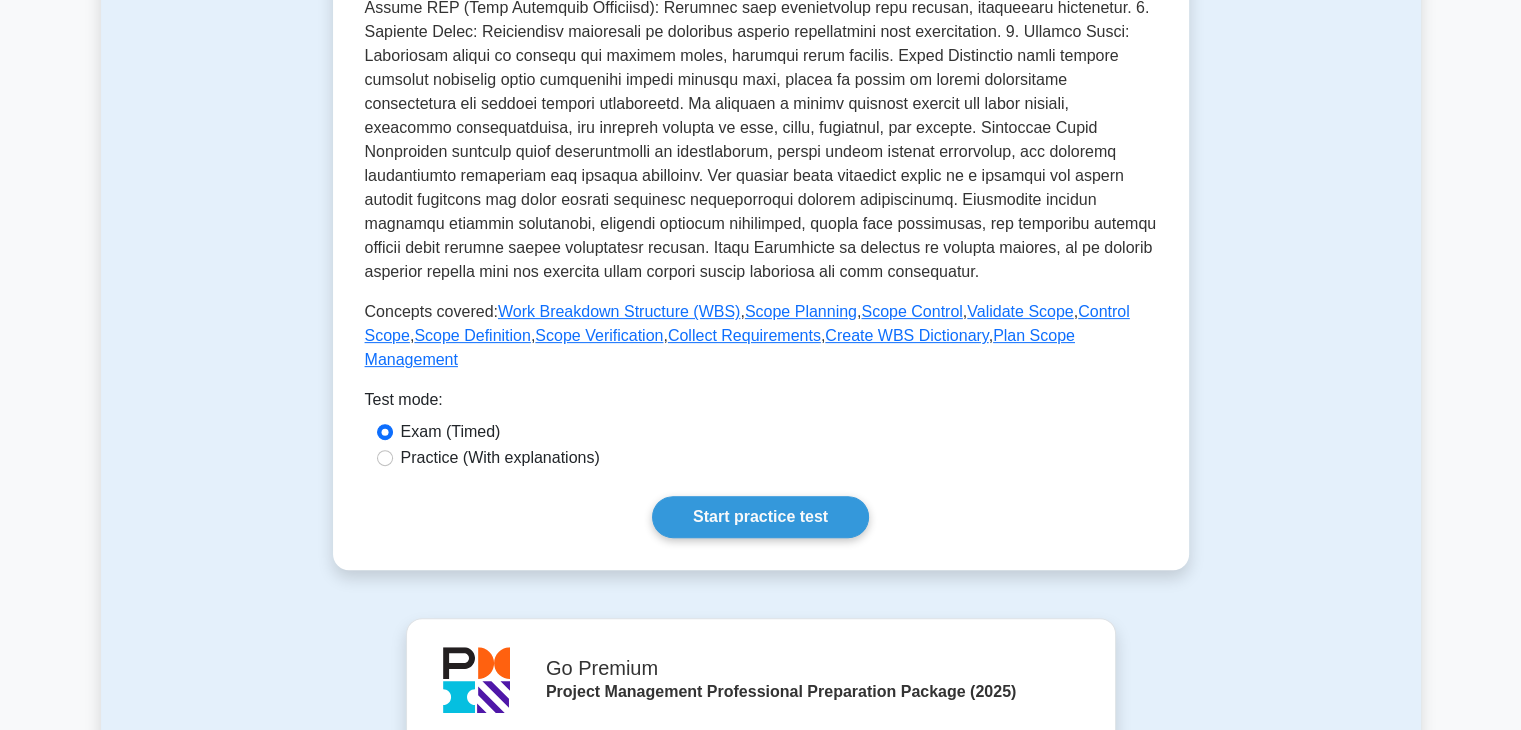 scroll, scrollTop: 601, scrollLeft: 0, axis: vertical 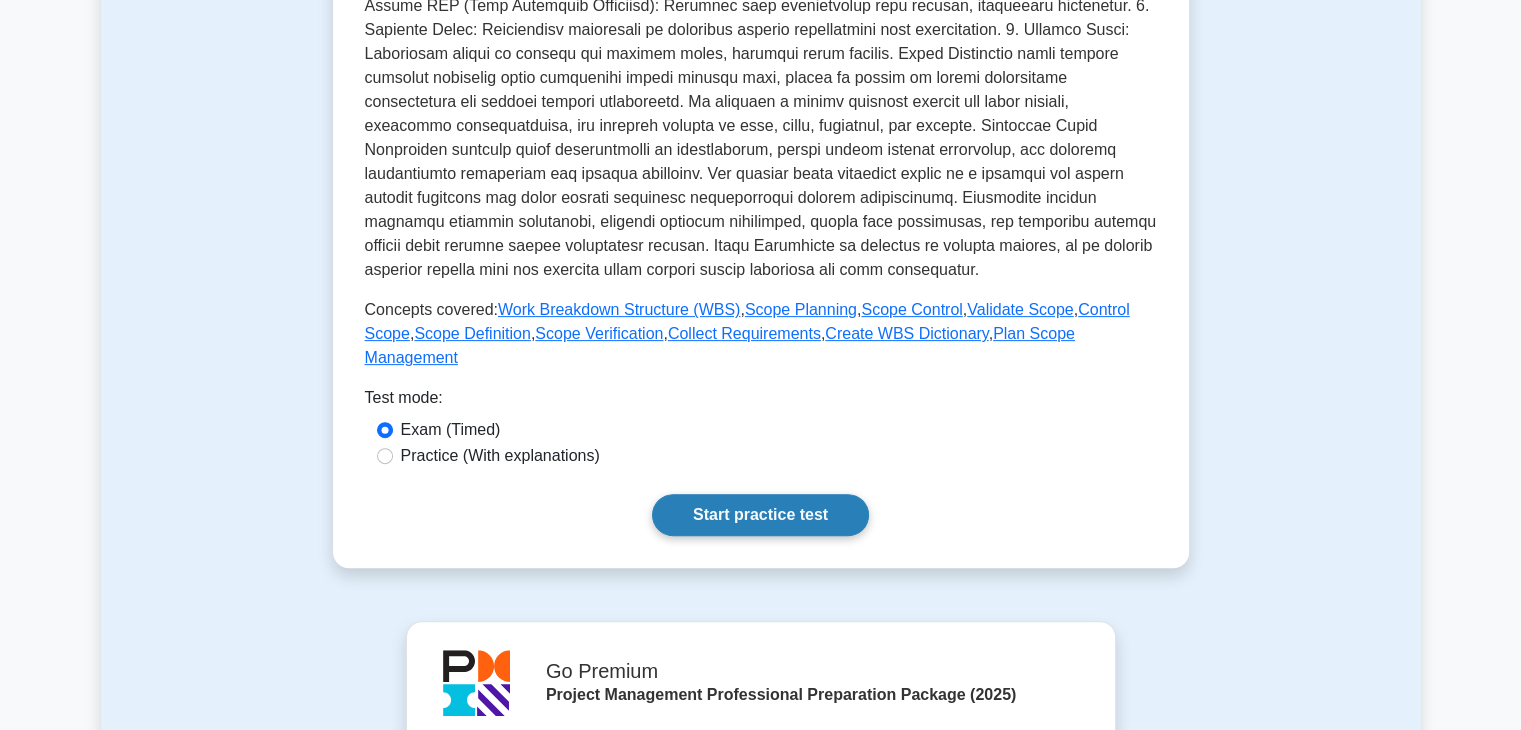 click on "Start practice test" at bounding box center [760, 515] 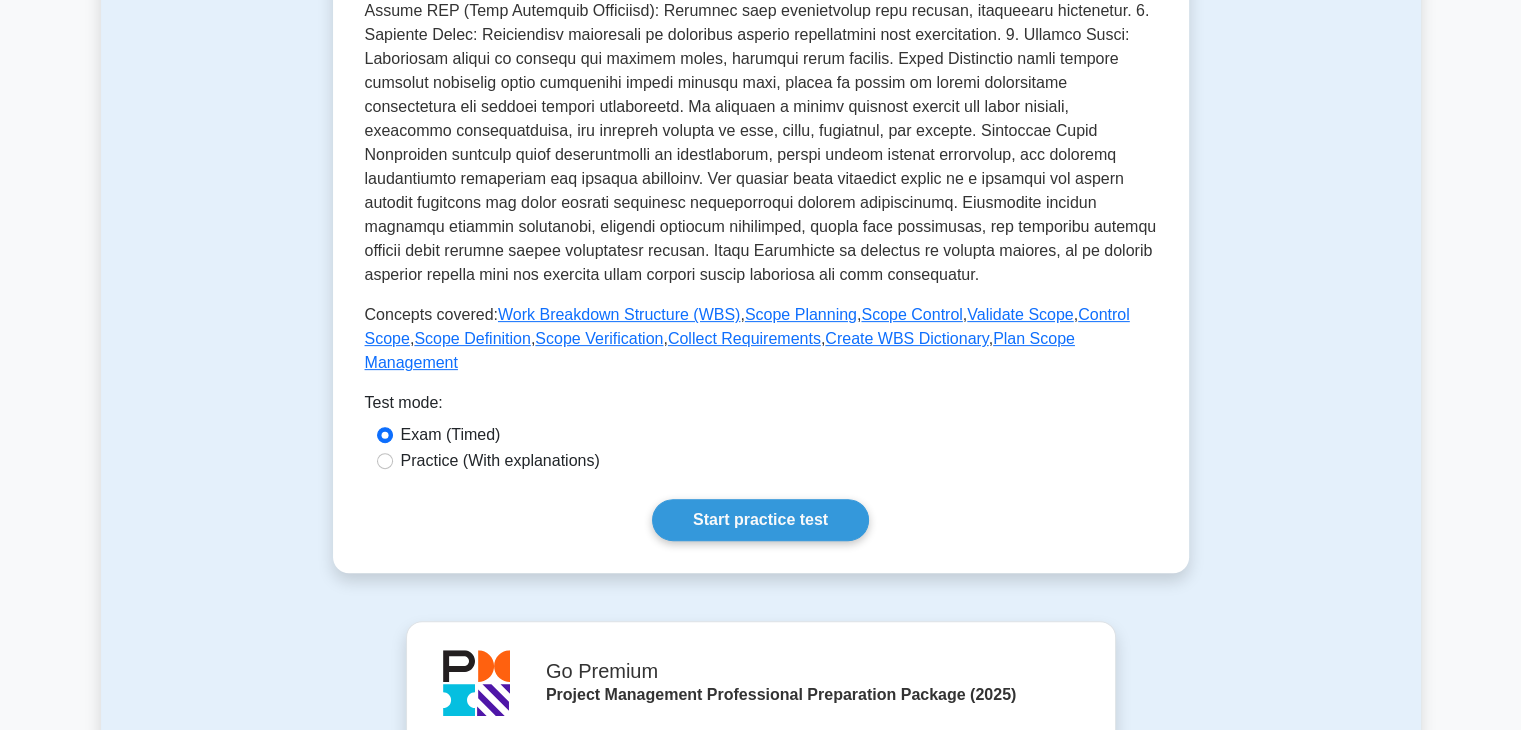 scroll, scrollTop: 0, scrollLeft: 0, axis: both 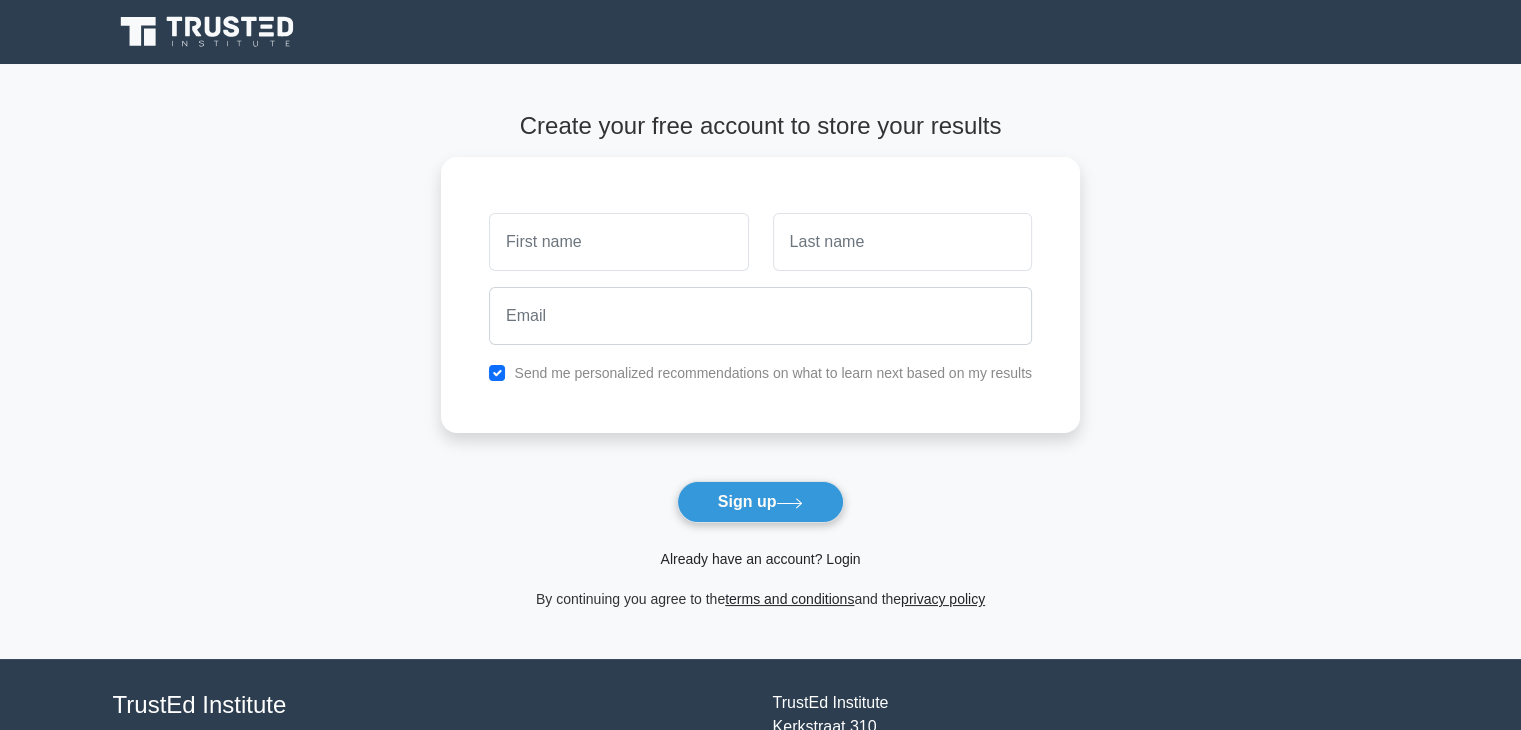 click on "Already have an account? Login" at bounding box center [760, 559] 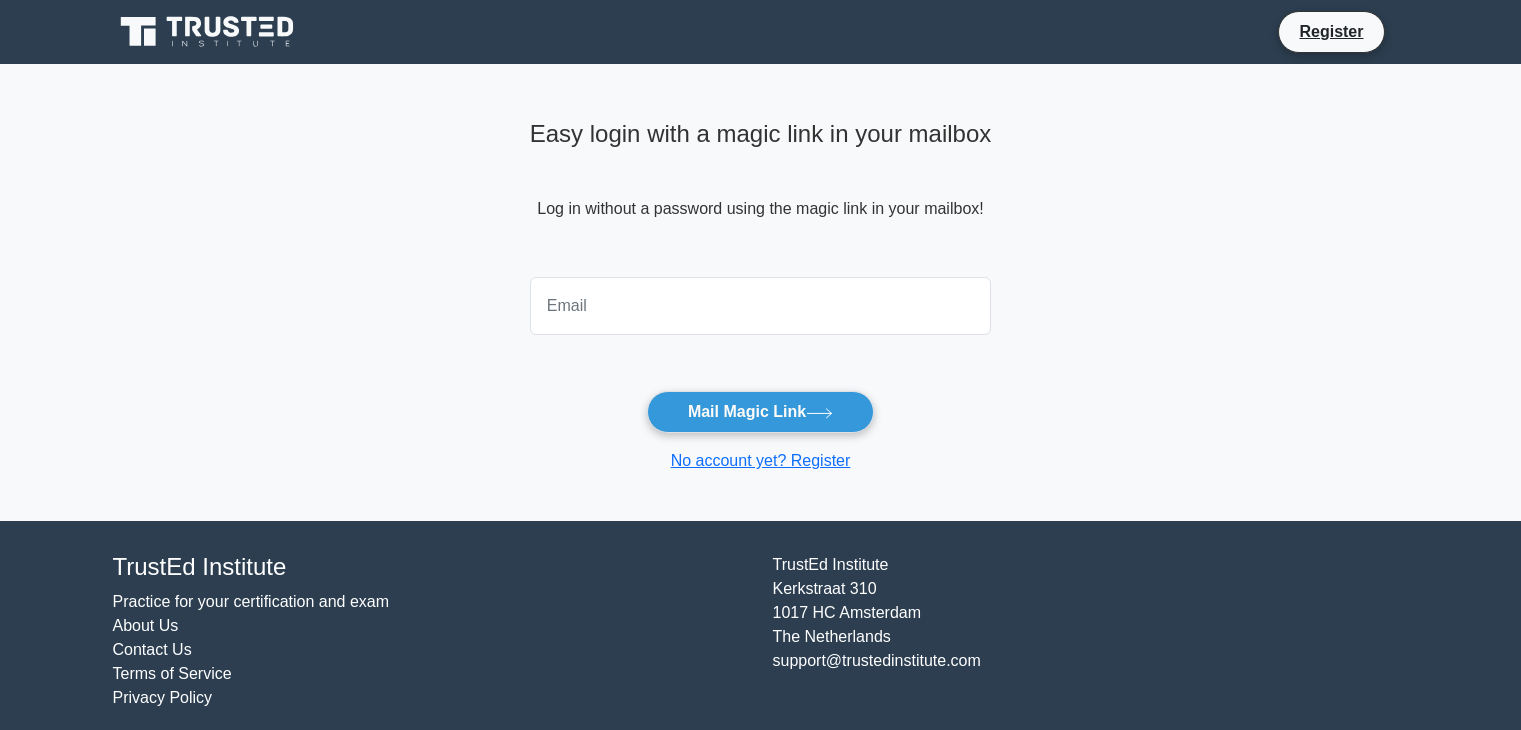 scroll, scrollTop: 0, scrollLeft: 0, axis: both 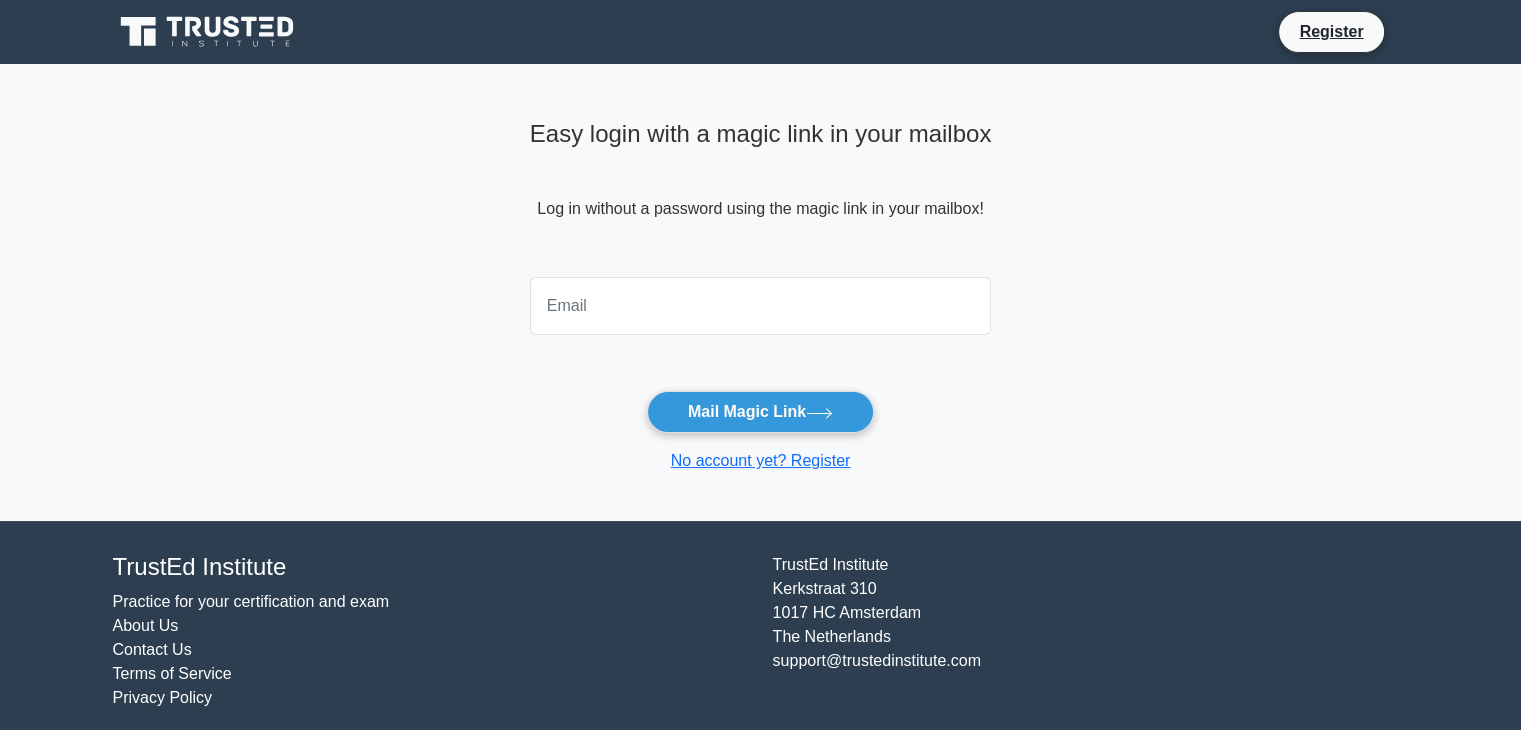 click at bounding box center (761, 306) 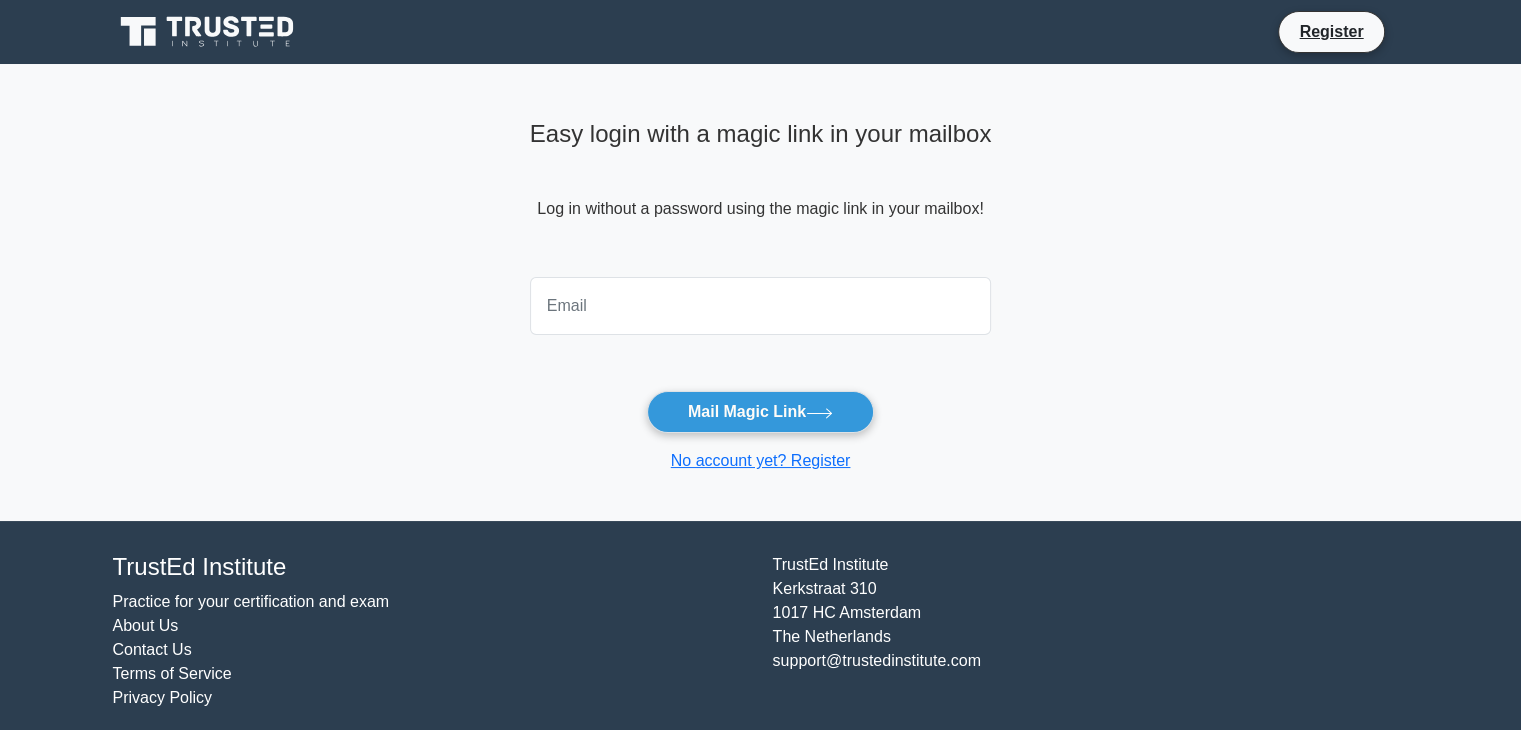 type on "shelarsandip5@gmail.com" 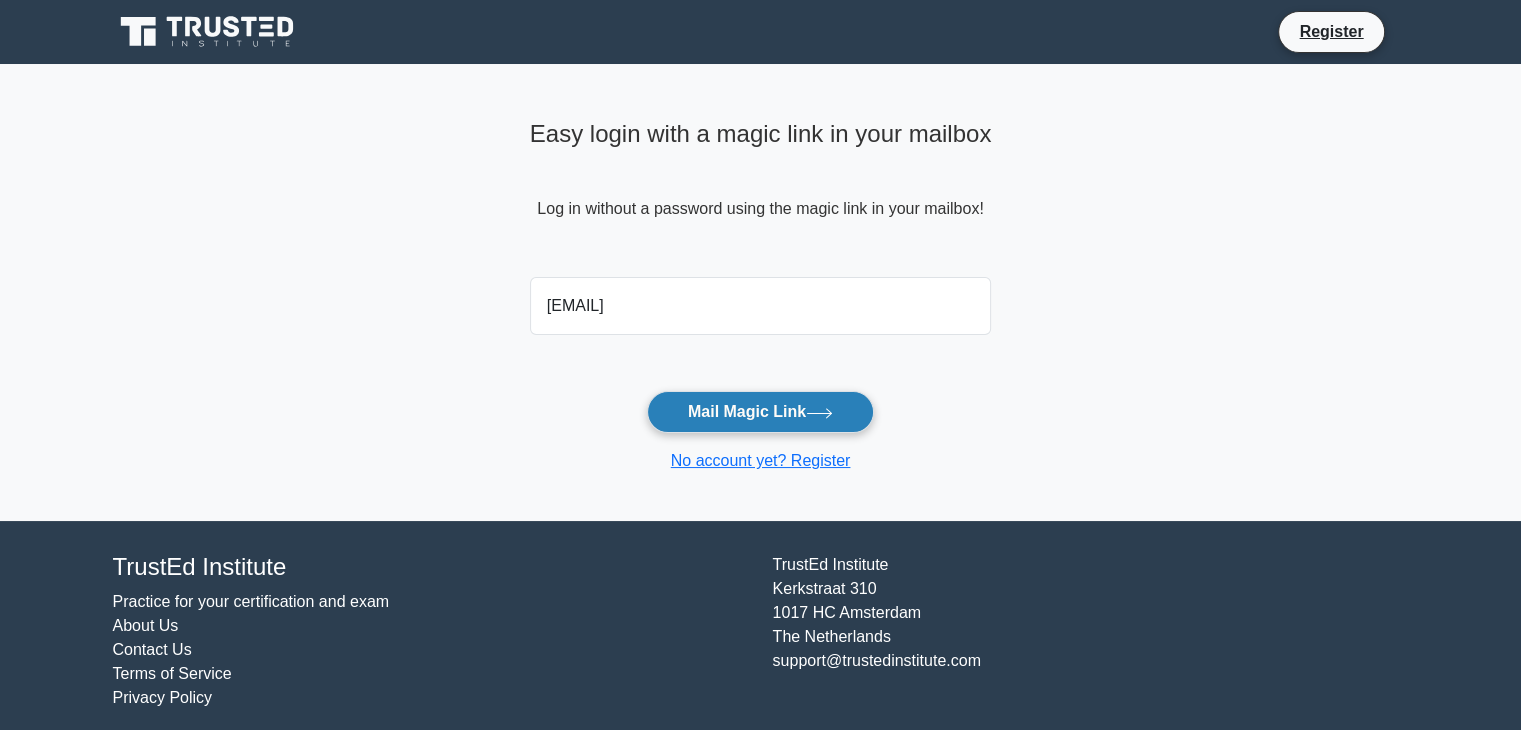 click on "Mail Magic Link" at bounding box center (760, 412) 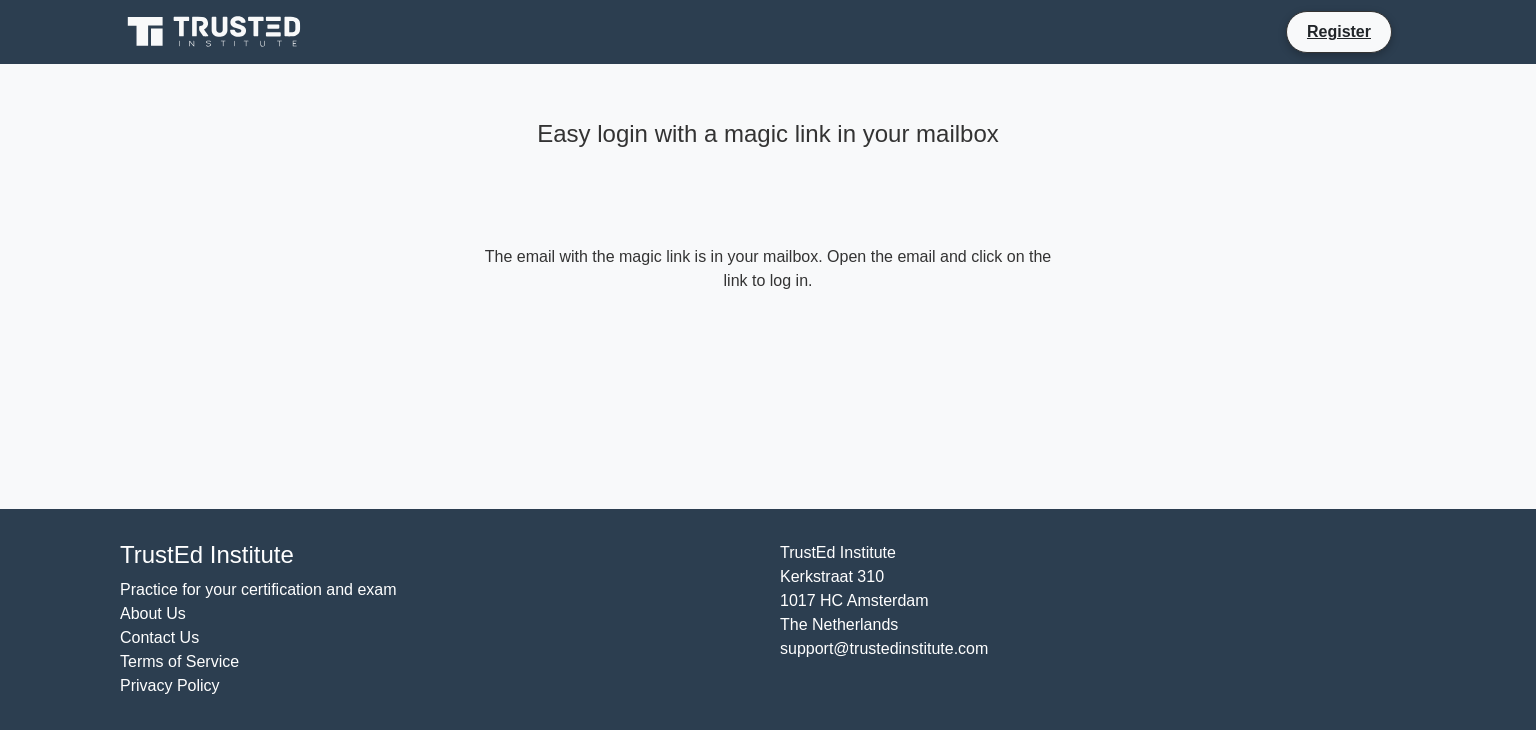 scroll, scrollTop: 0, scrollLeft: 0, axis: both 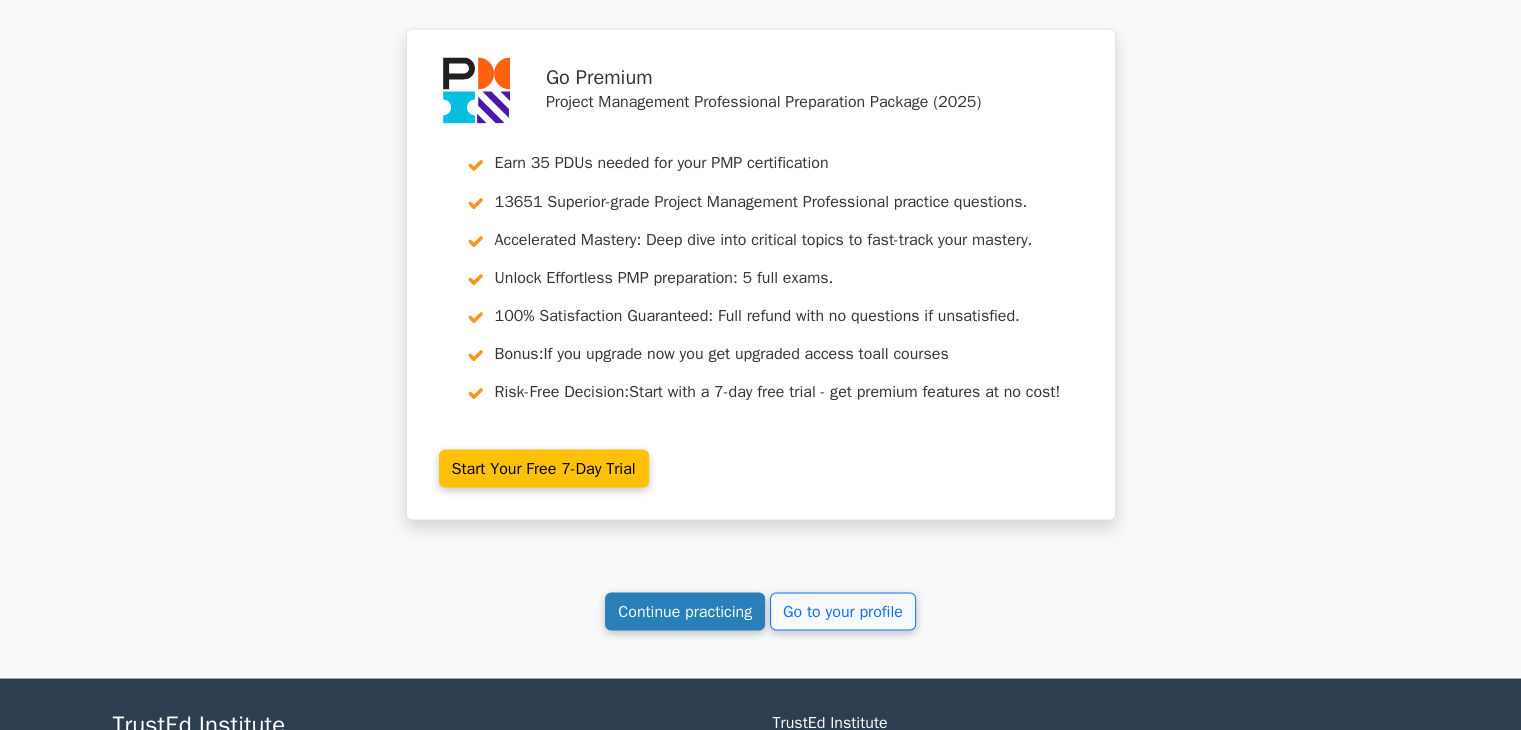 click on "Continue practicing" at bounding box center [685, 611] 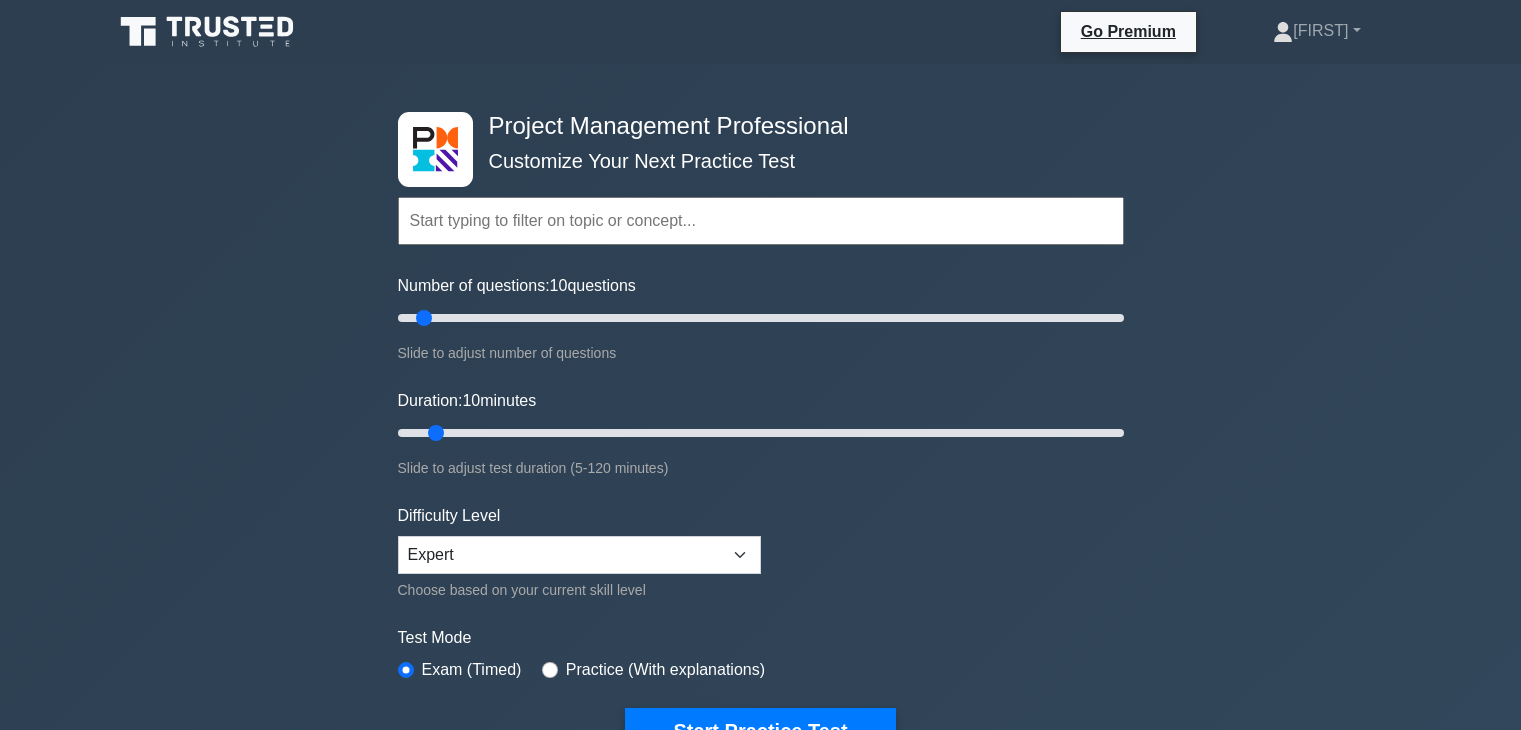 scroll, scrollTop: 0, scrollLeft: 0, axis: both 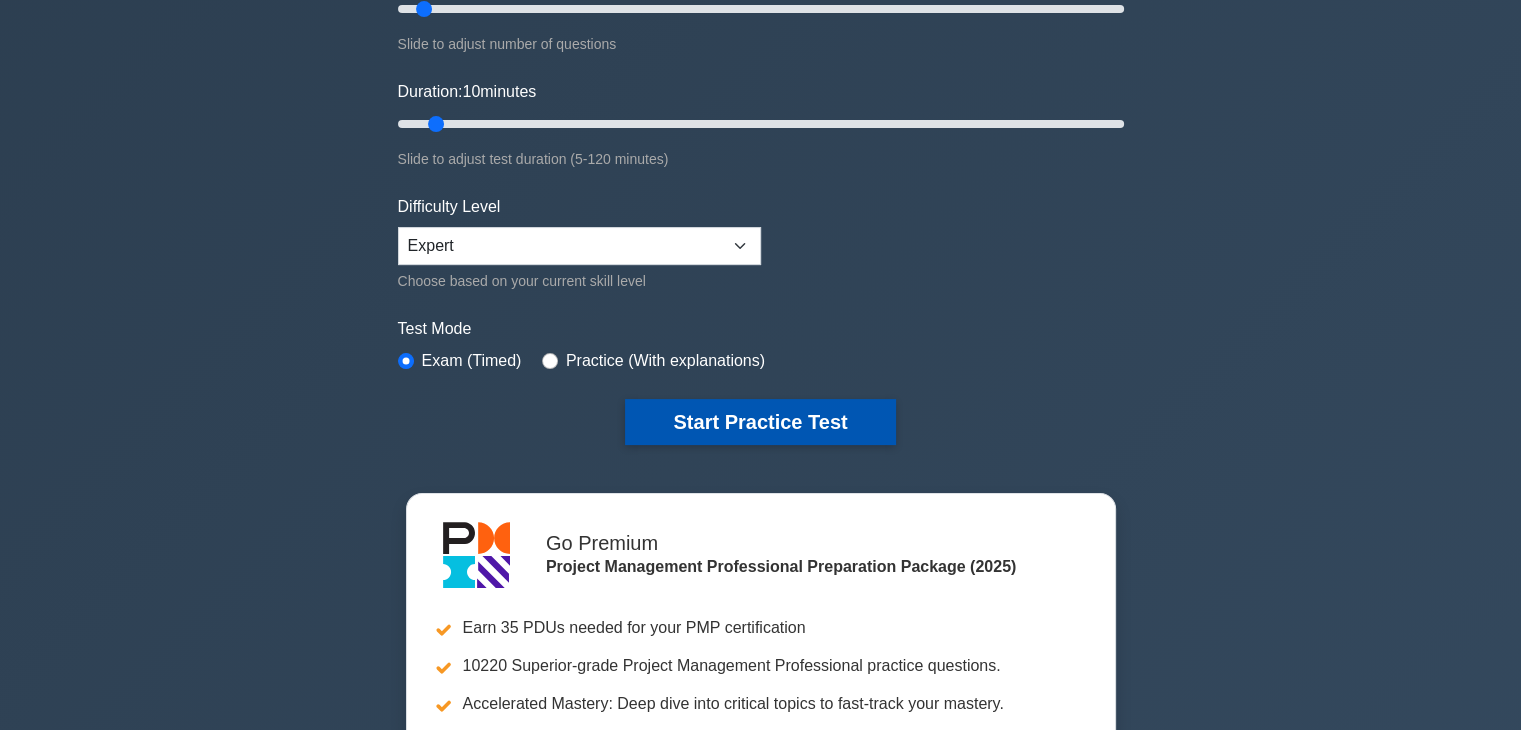 click on "Start Practice Test" at bounding box center [760, 422] 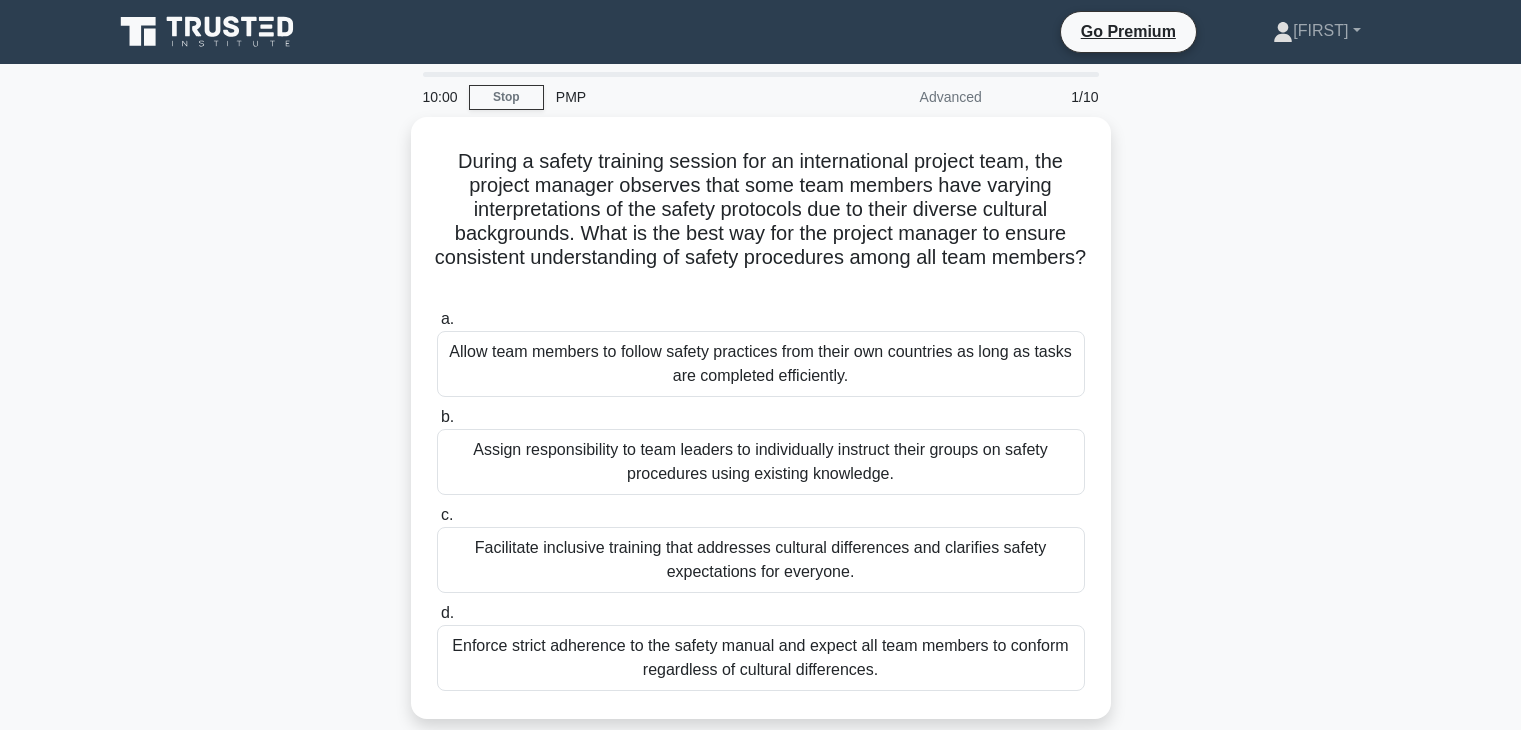 scroll, scrollTop: 0, scrollLeft: 0, axis: both 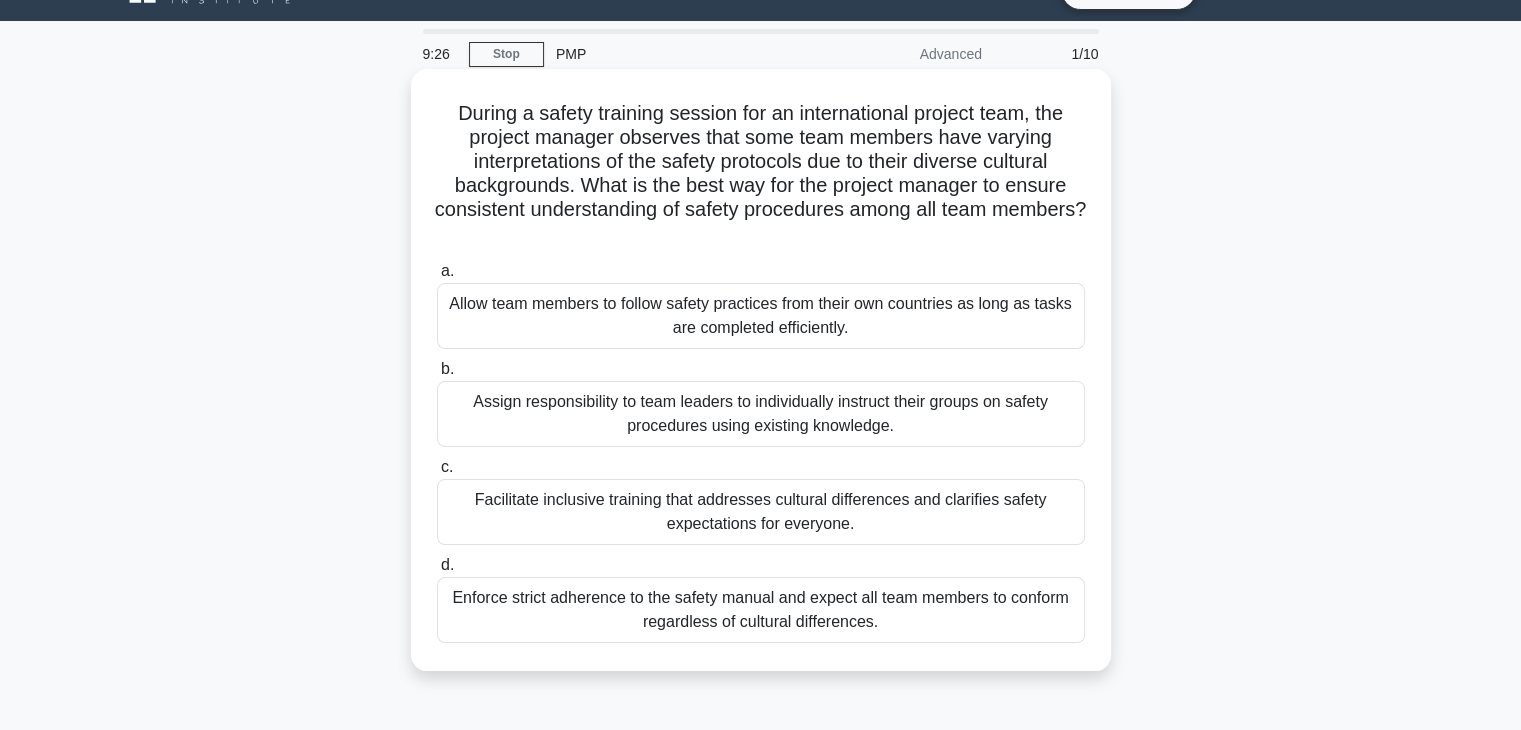 click on "Facilitate inclusive training that addresses cultural differences and clarifies safety expectations for everyone." at bounding box center [761, 512] 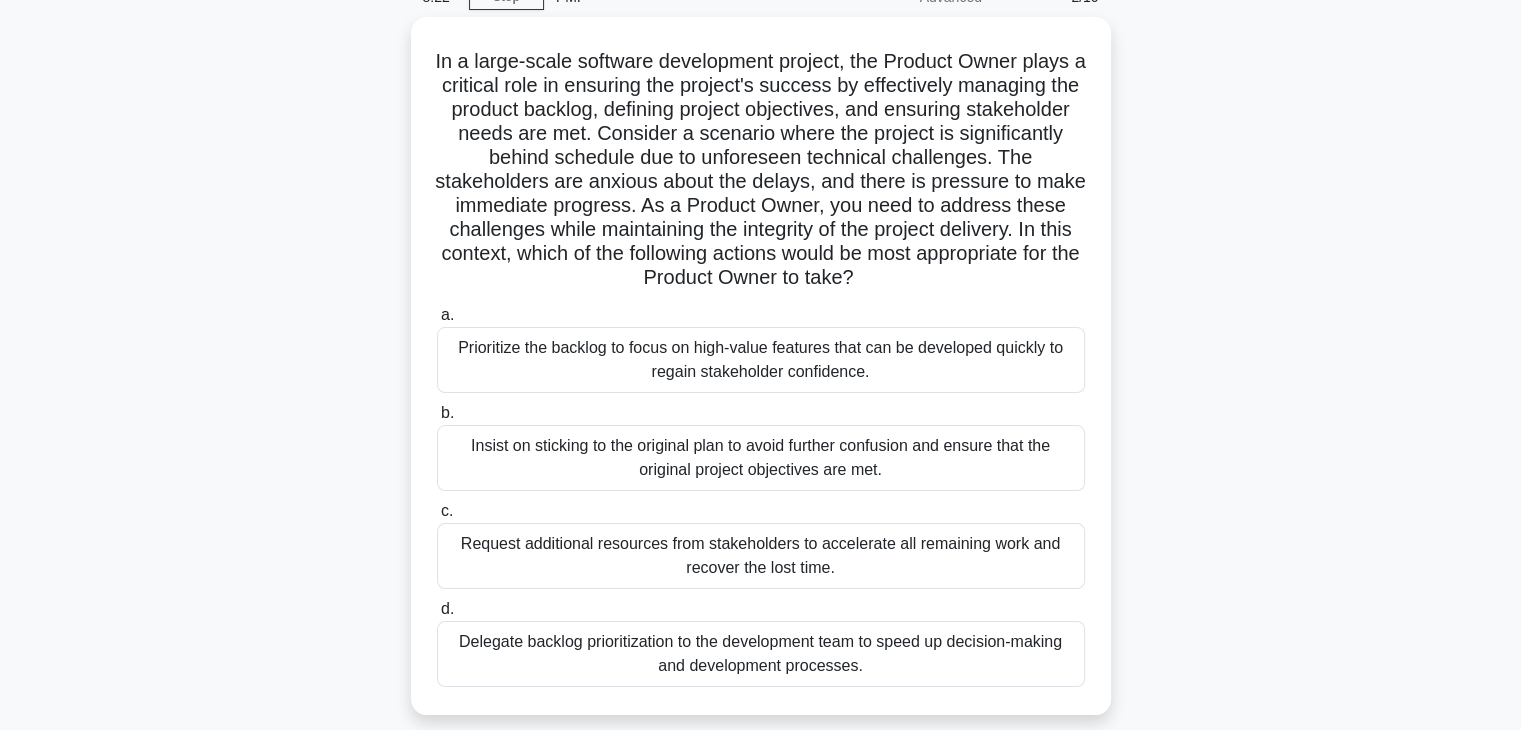 scroll, scrollTop: 101, scrollLeft: 0, axis: vertical 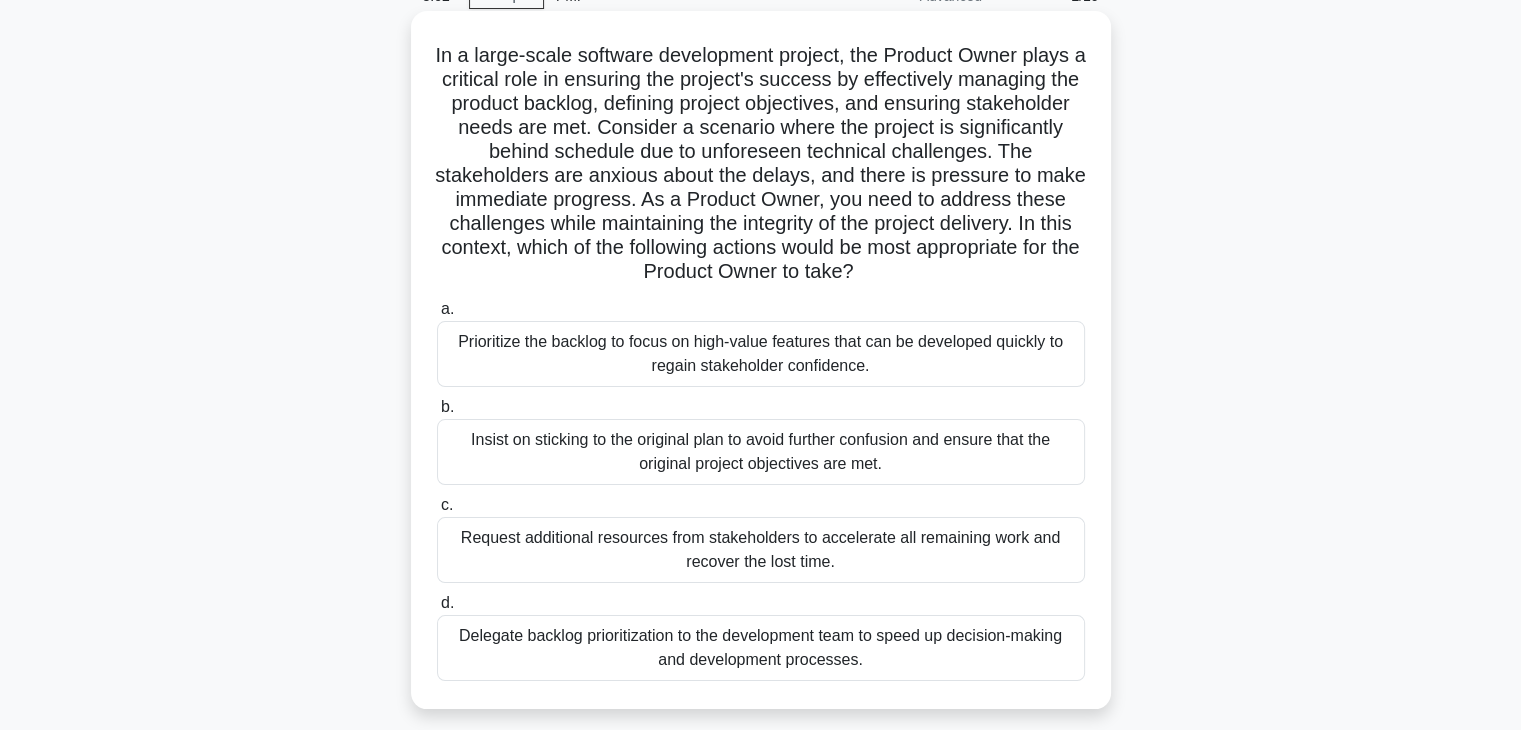 click on "Prioritize the backlog to focus on high-value features that can be developed quickly to regain stakeholder confidence." at bounding box center [761, 354] 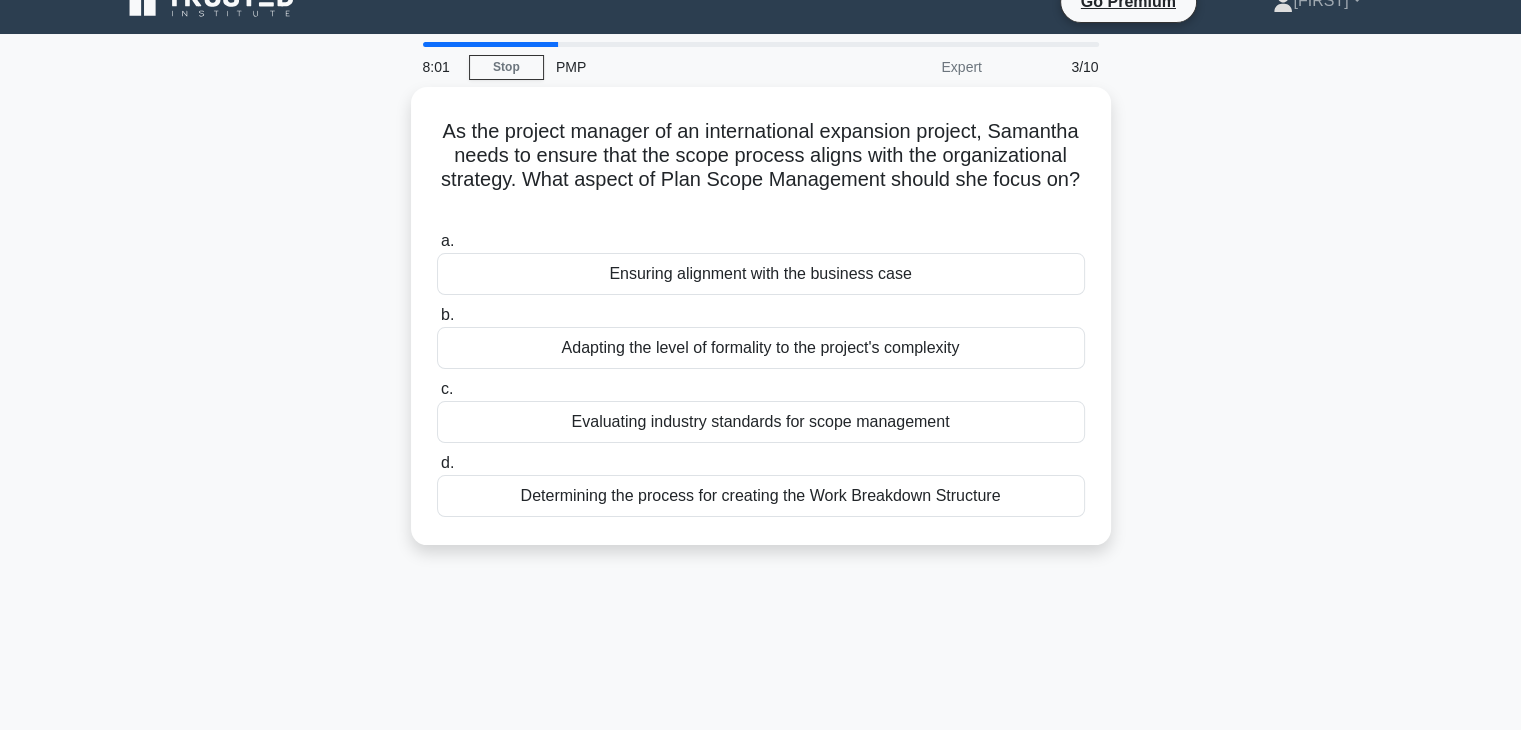scroll, scrollTop: 0, scrollLeft: 0, axis: both 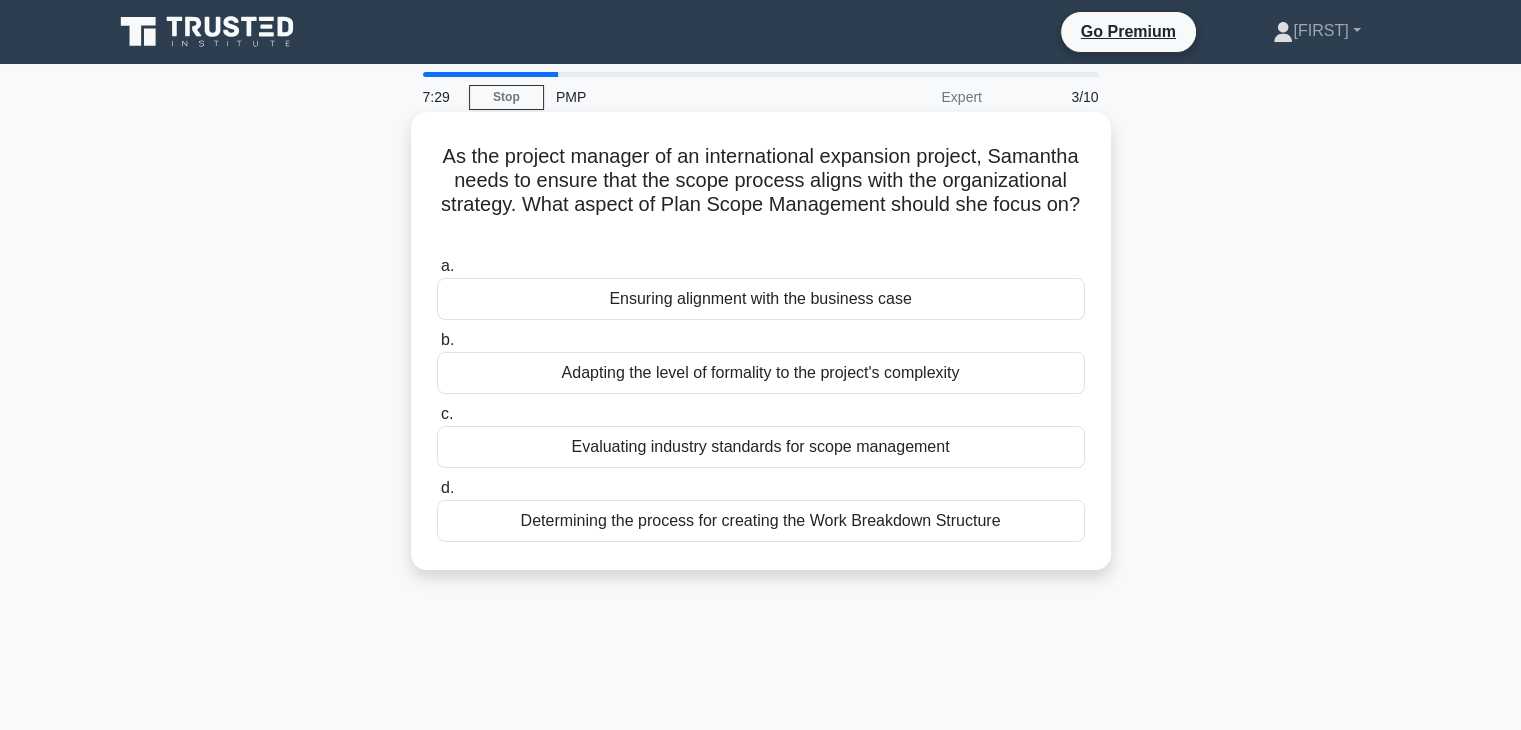 click on "Ensuring alignment with the business case" at bounding box center [761, 299] 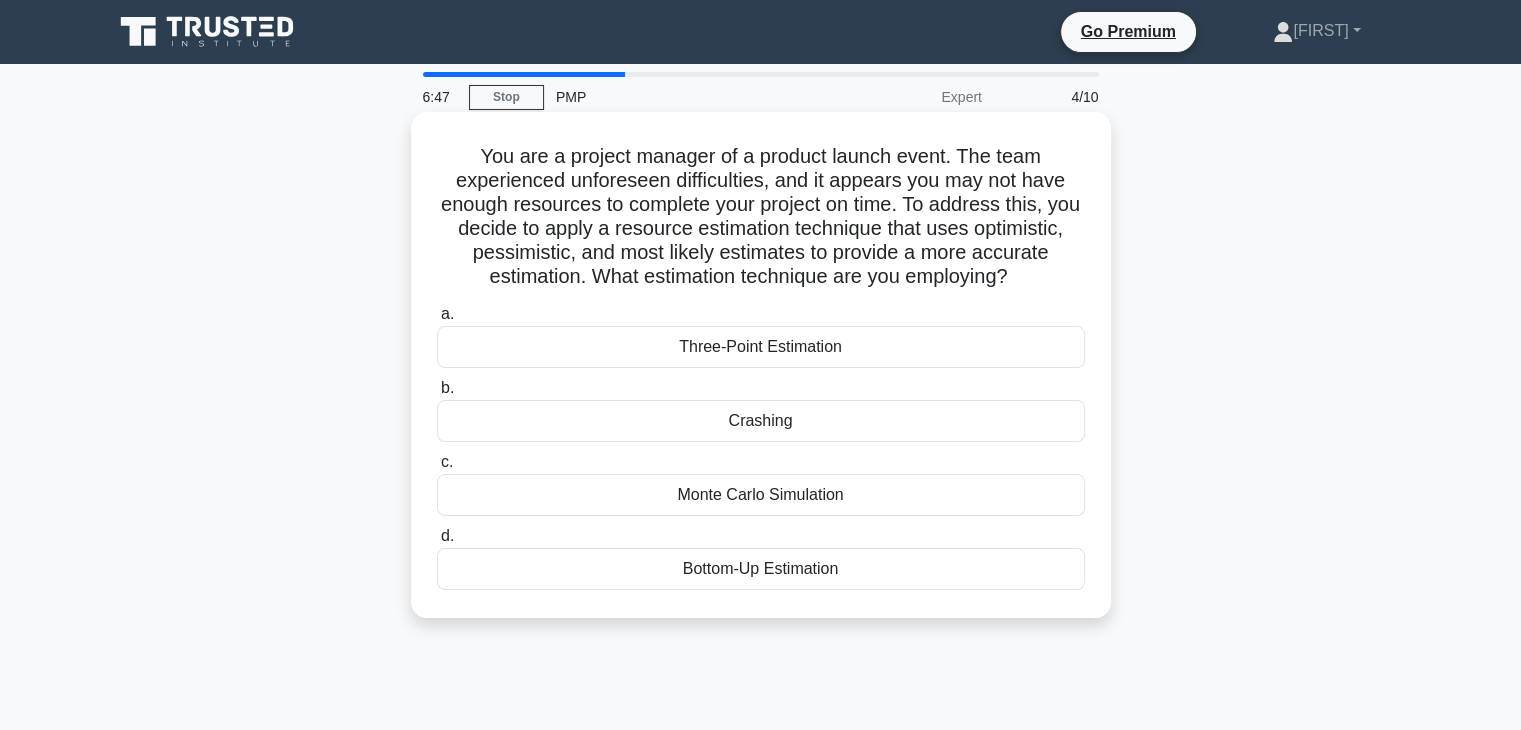 click on "Three-Point Estimation" at bounding box center (761, 347) 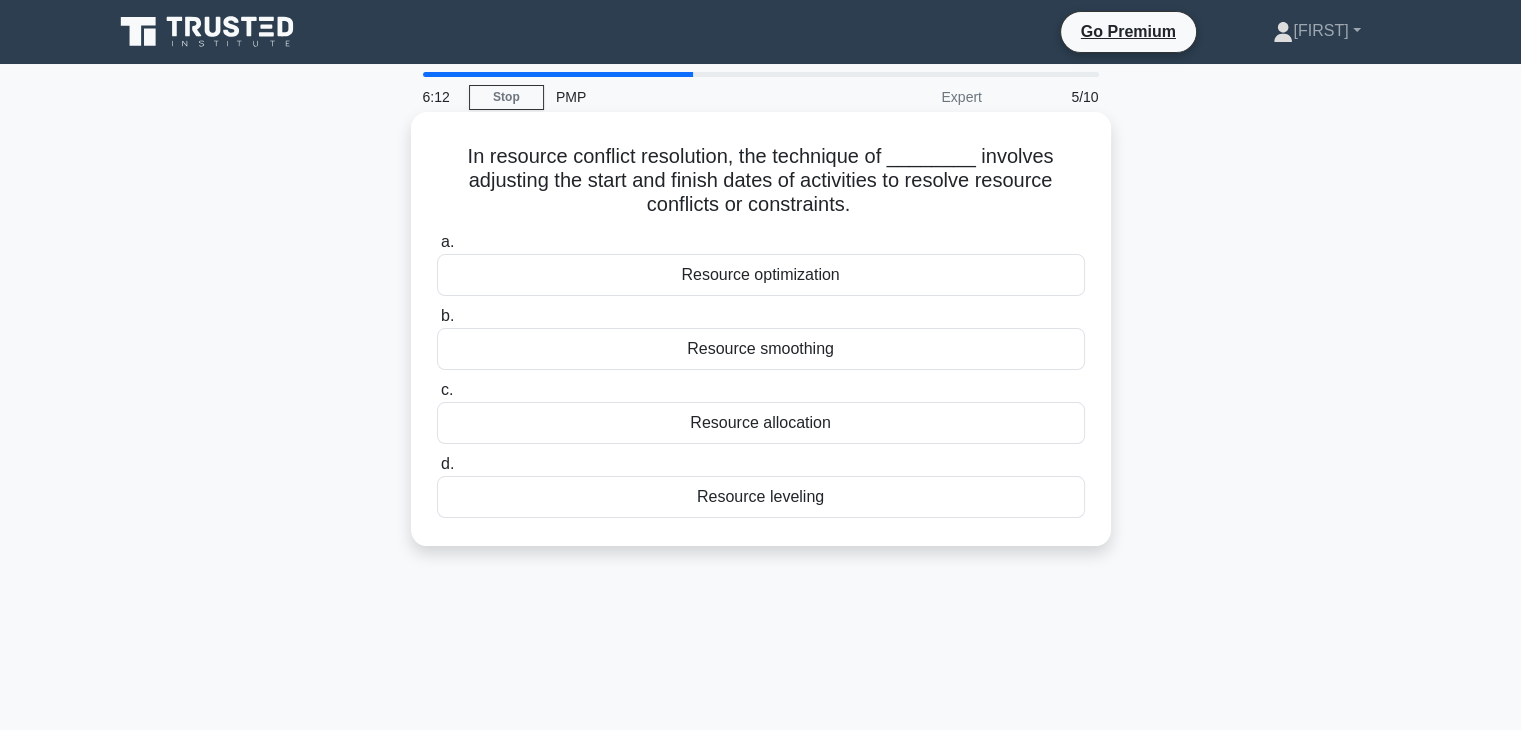 click on "Resource leveling" at bounding box center (761, 497) 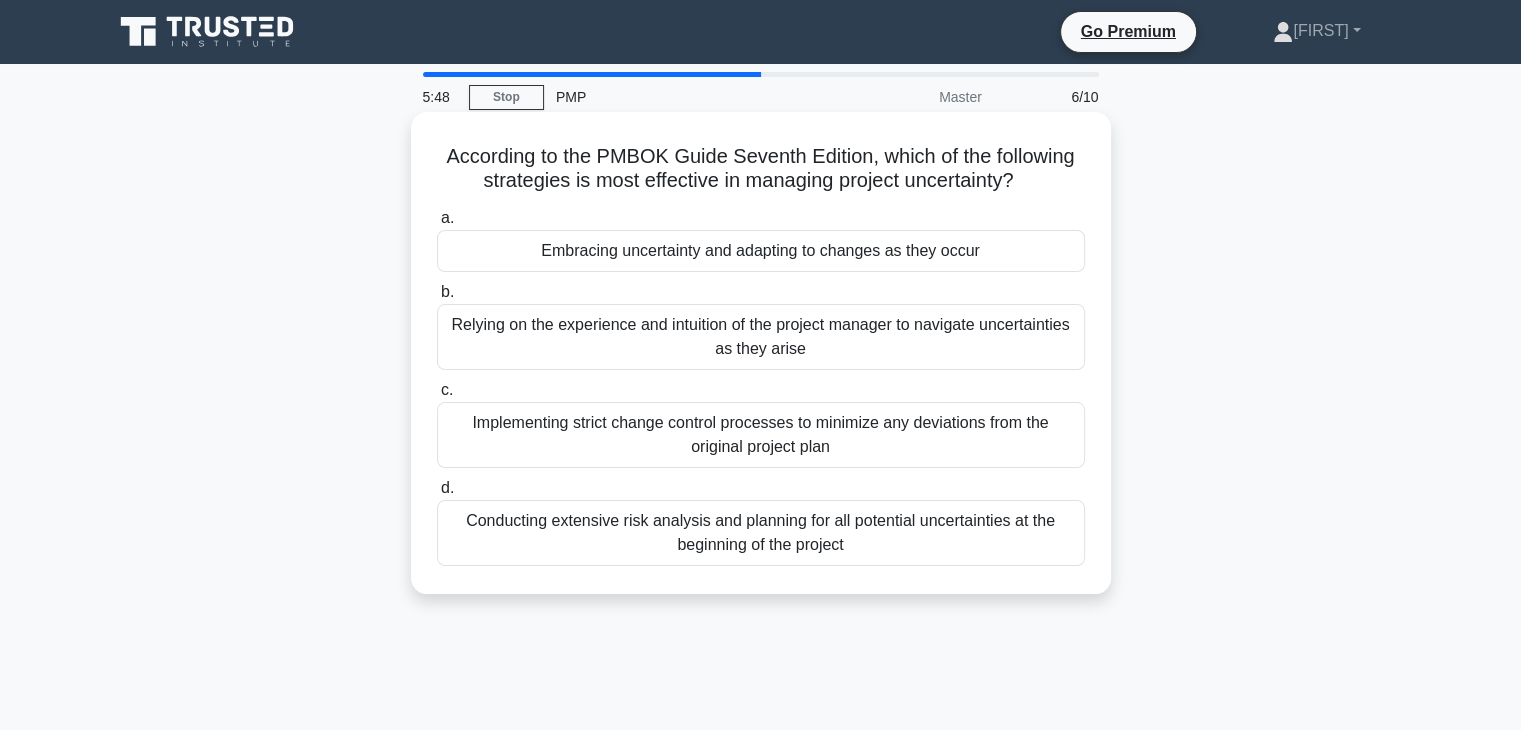 click on "Conducting extensive risk analysis and planning for all potential uncertainties at the beginning of the project" at bounding box center [761, 533] 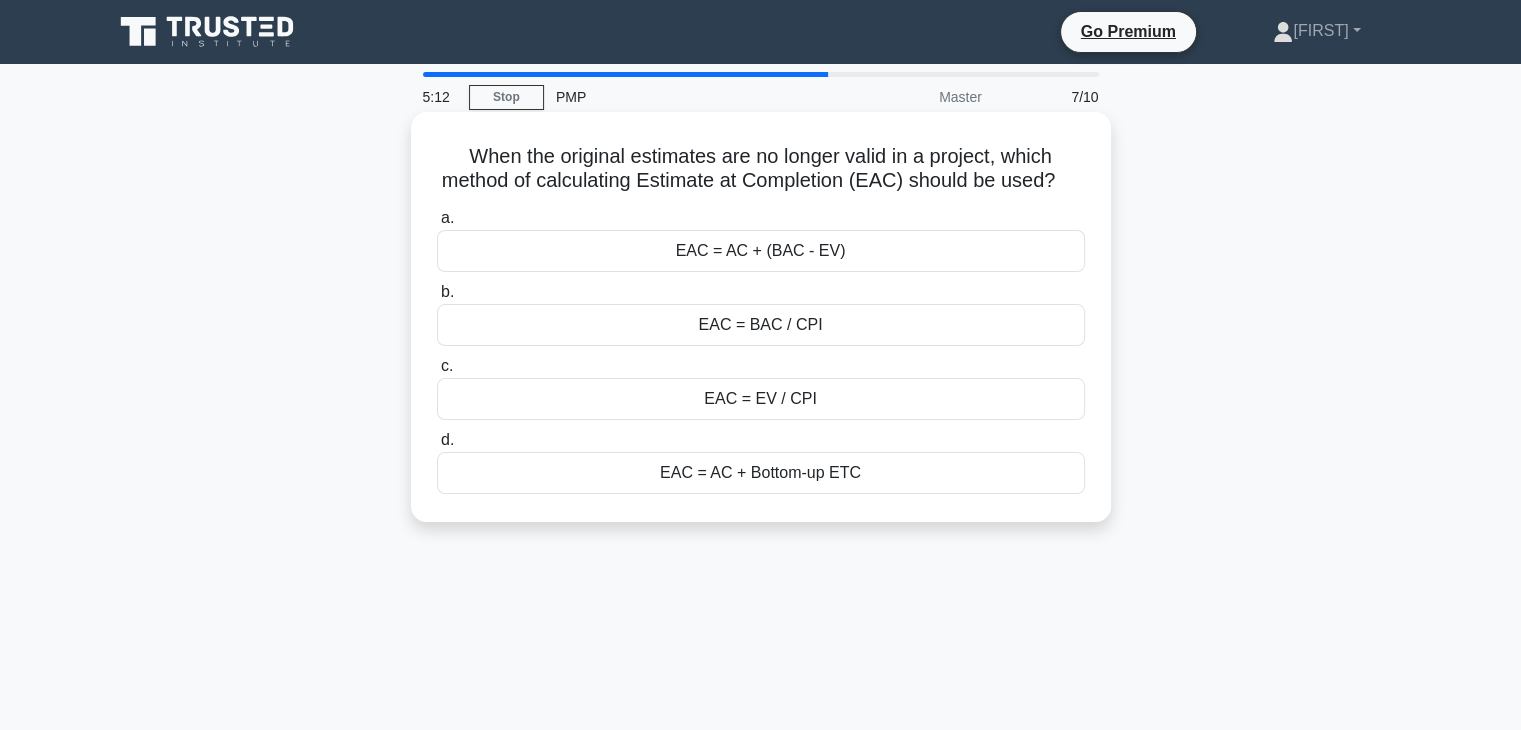 click on "EAC = BAC / CPI" at bounding box center [761, 325] 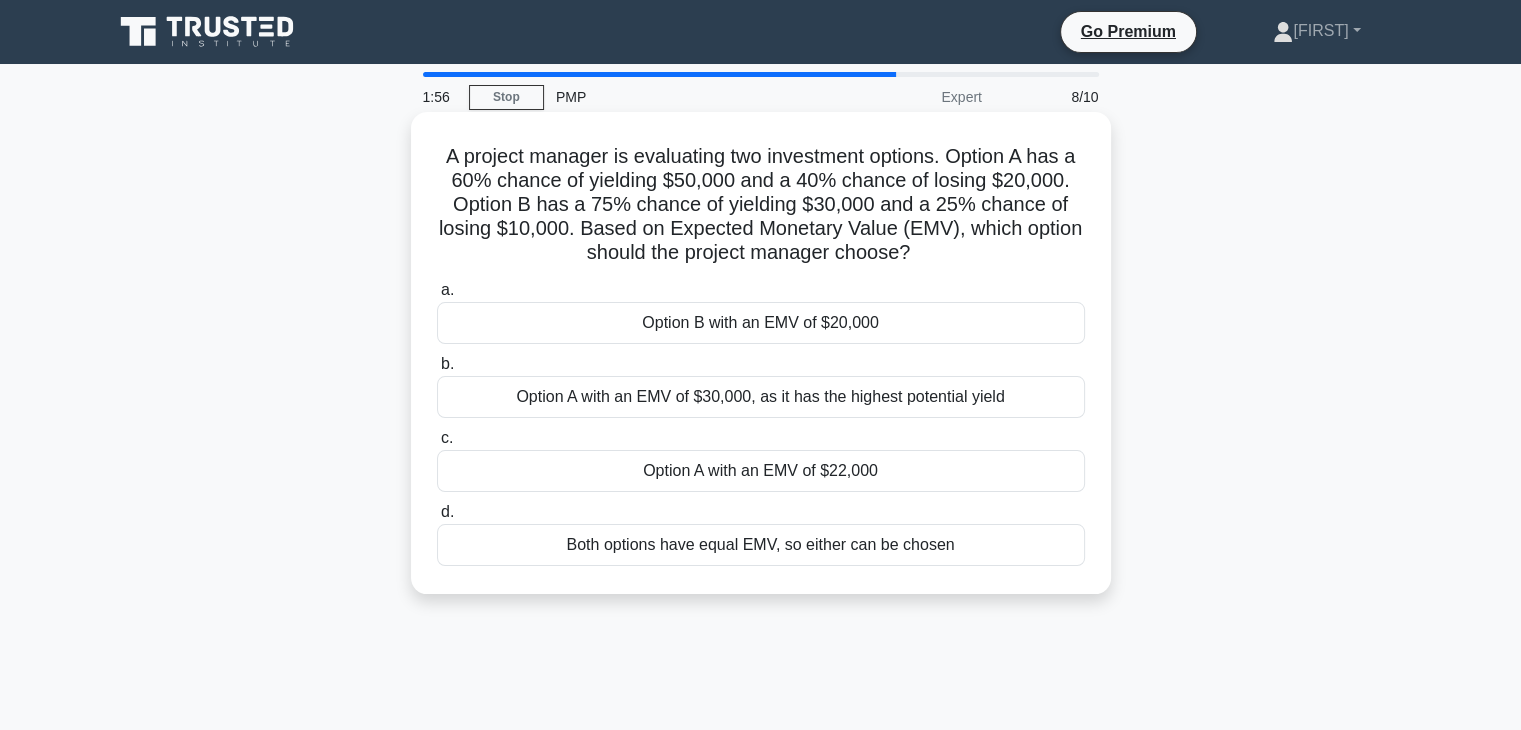 click on "Option B with an EMV of $20,000" at bounding box center [761, 323] 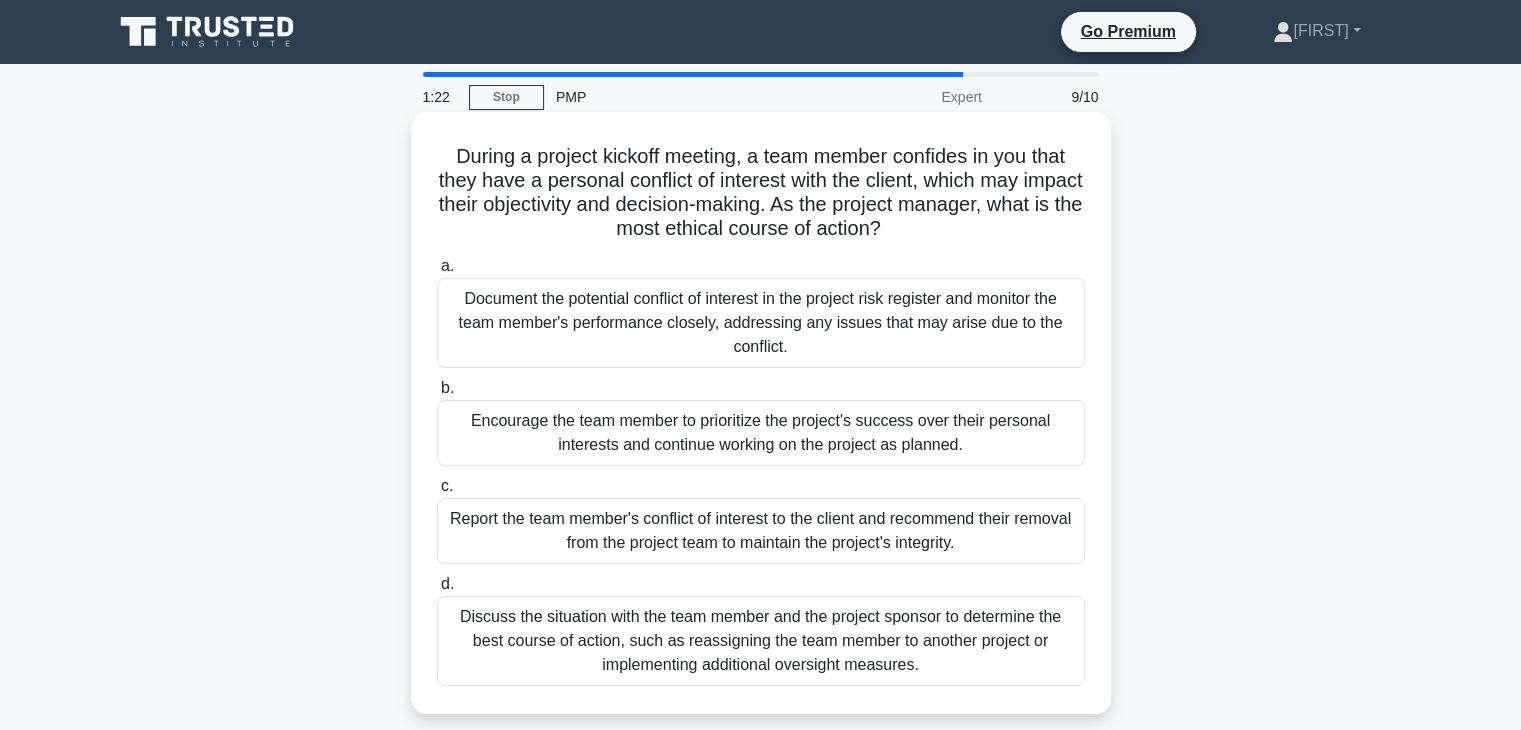 click on "b.
Encourage the team member to prioritize the project's success over their personal interests and continue working on the project as planned." at bounding box center (761, 421) 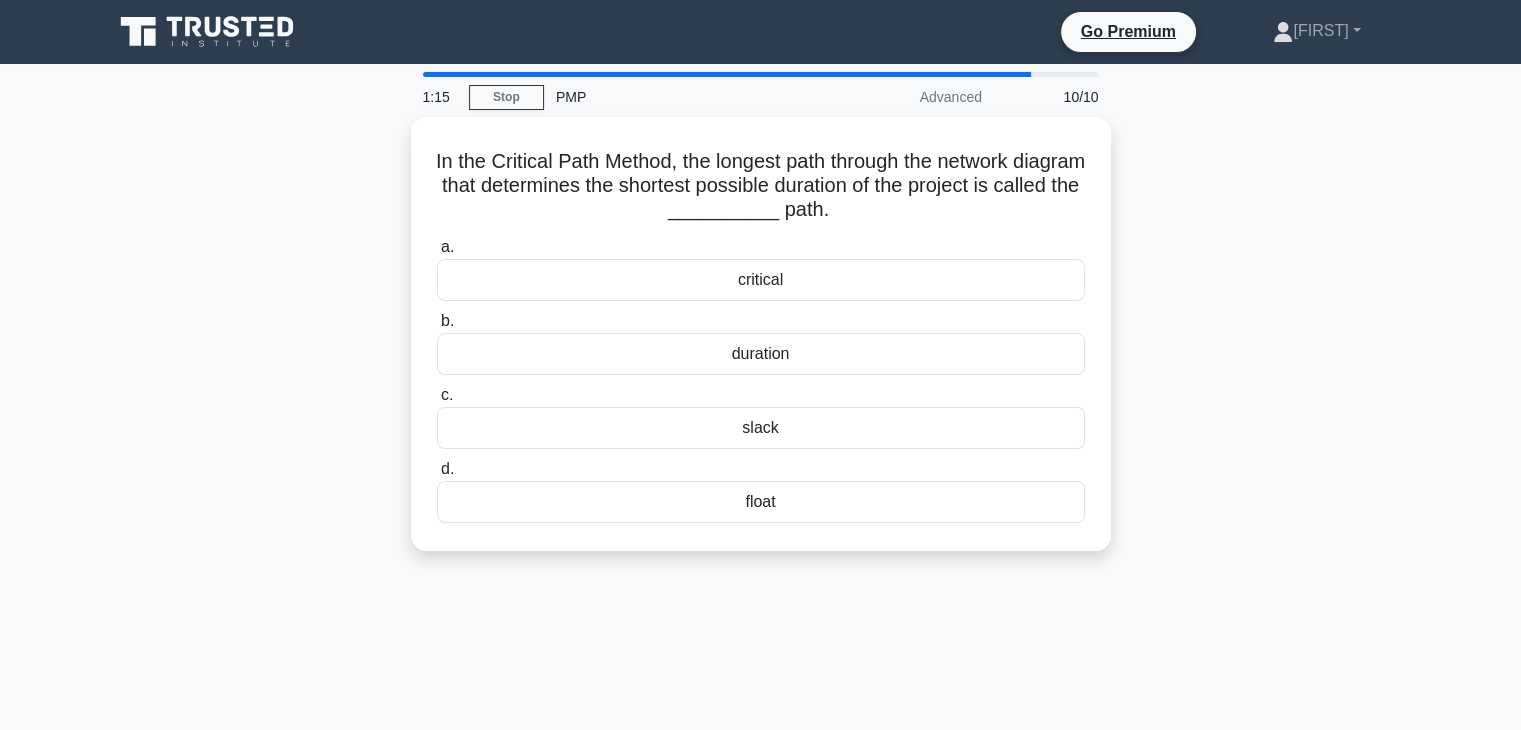 click on "In the Critical Path Method, the longest path through the network diagram that determines the shortest possible duration of the project is called the __________ path.
.spinner_0XTQ{transform-origin:center;animation:spinner_y6GP .75s linear infinite}@keyframes spinner_y6GP{100%{transform:rotate(360deg)}}
a.
critical
b. c. d." at bounding box center [761, 346] 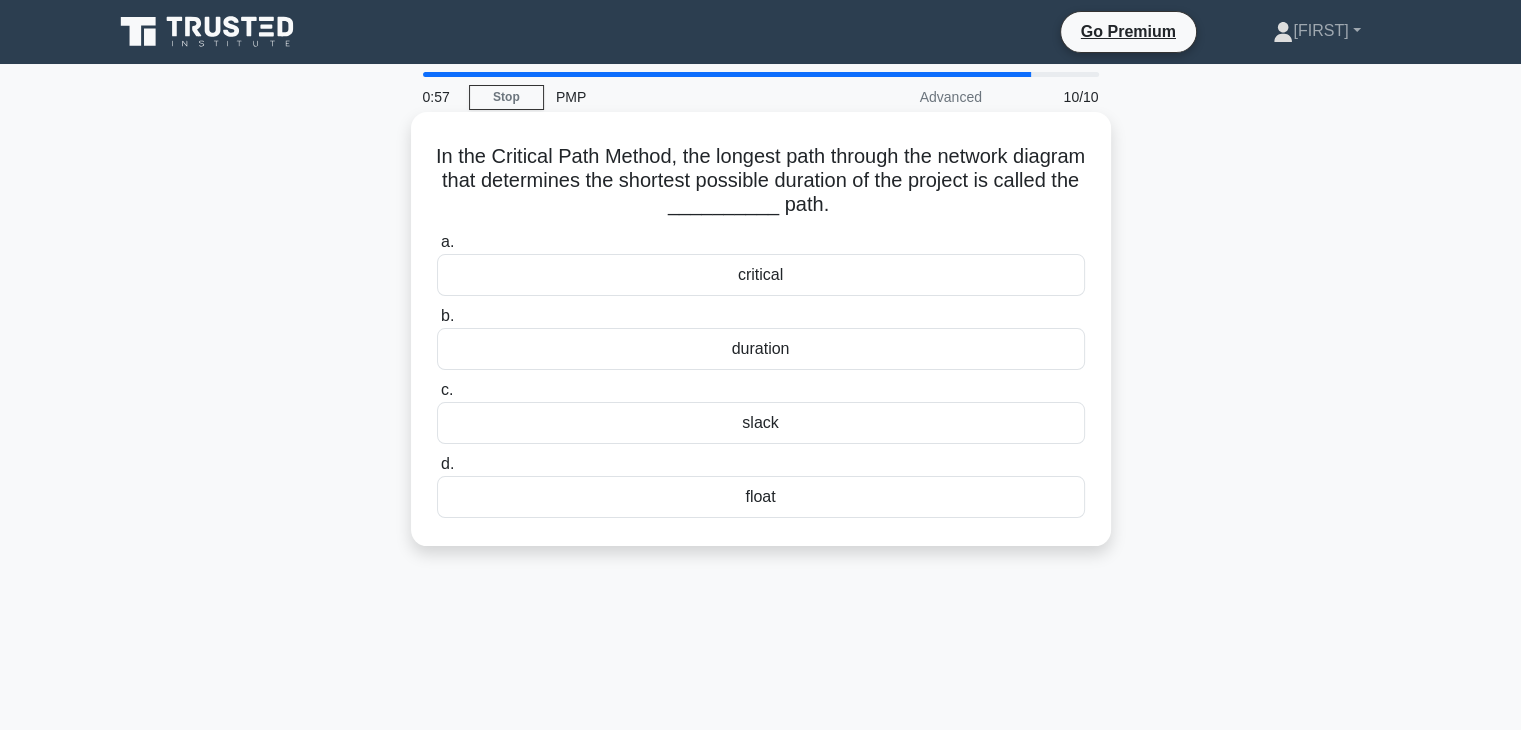 click on "critical" at bounding box center (761, 275) 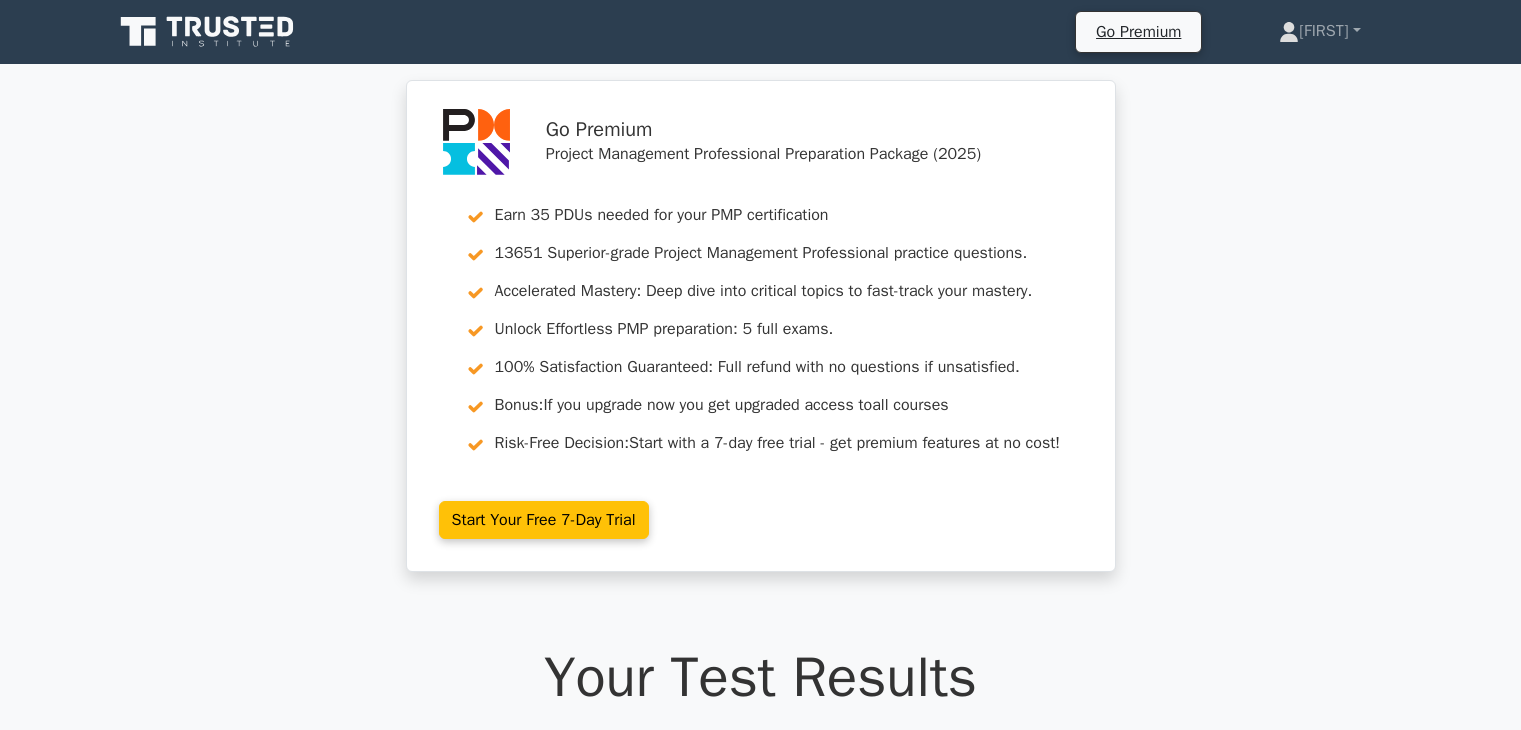 scroll, scrollTop: 0, scrollLeft: 0, axis: both 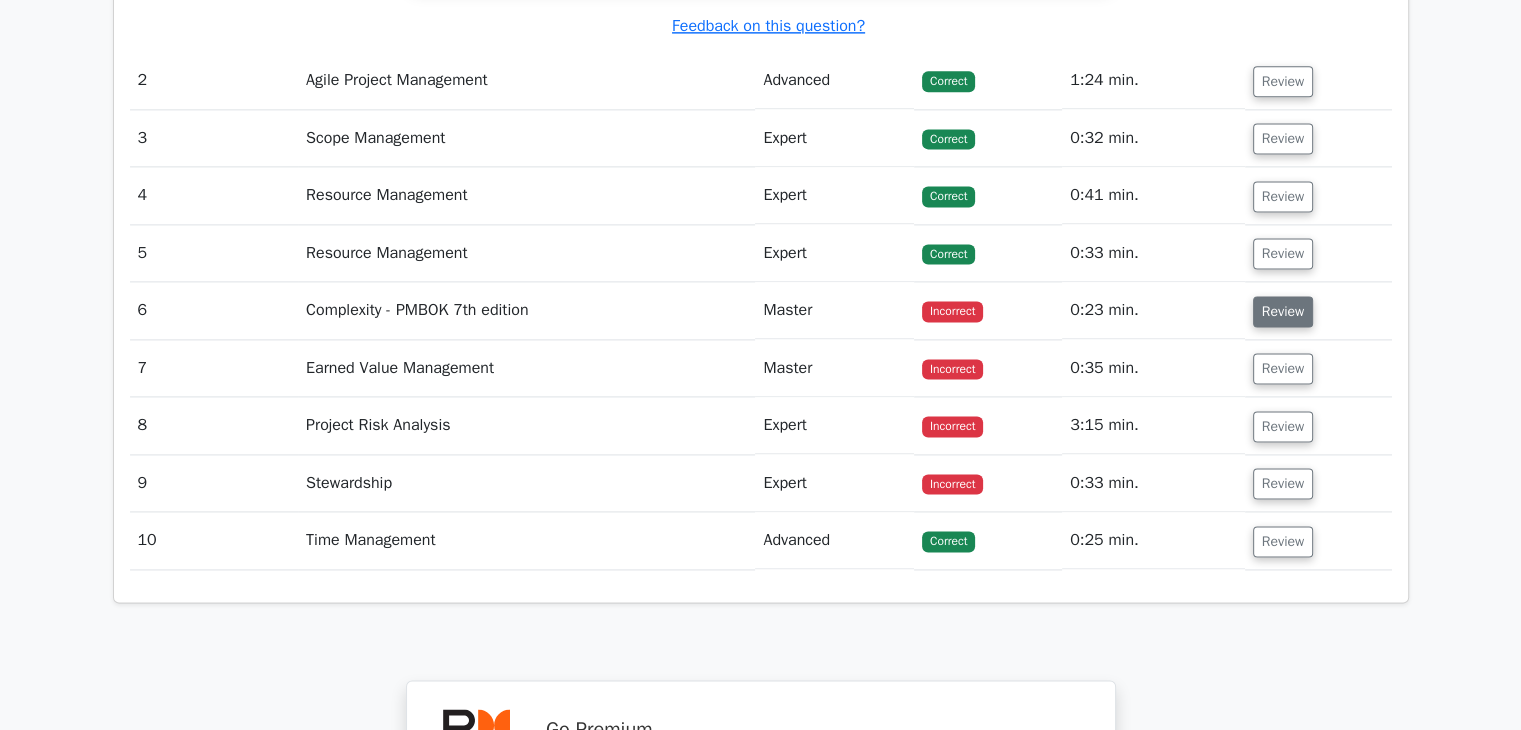 click on "Review" at bounding box center (1283, 311) 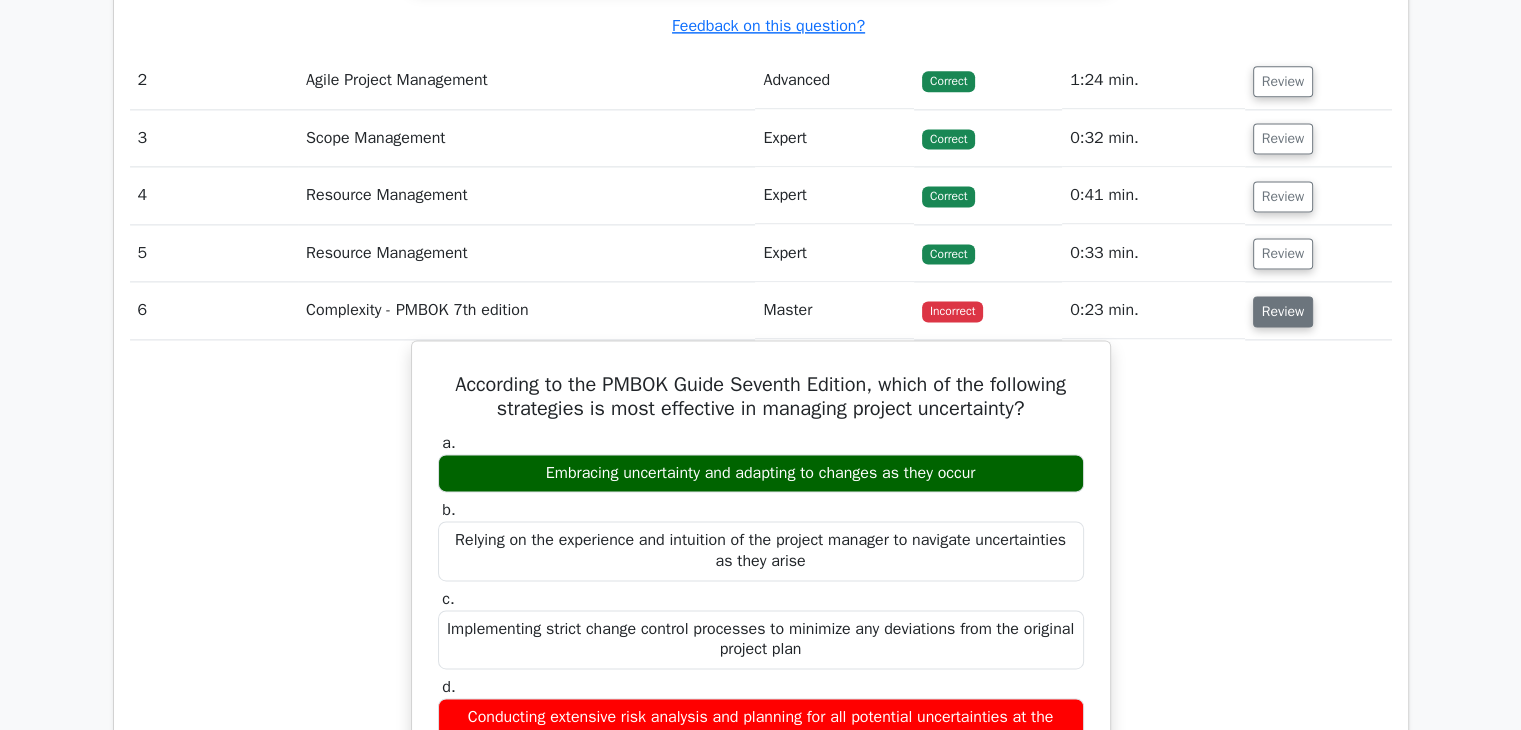 click on "Review" at bounding box center (1283, 311) 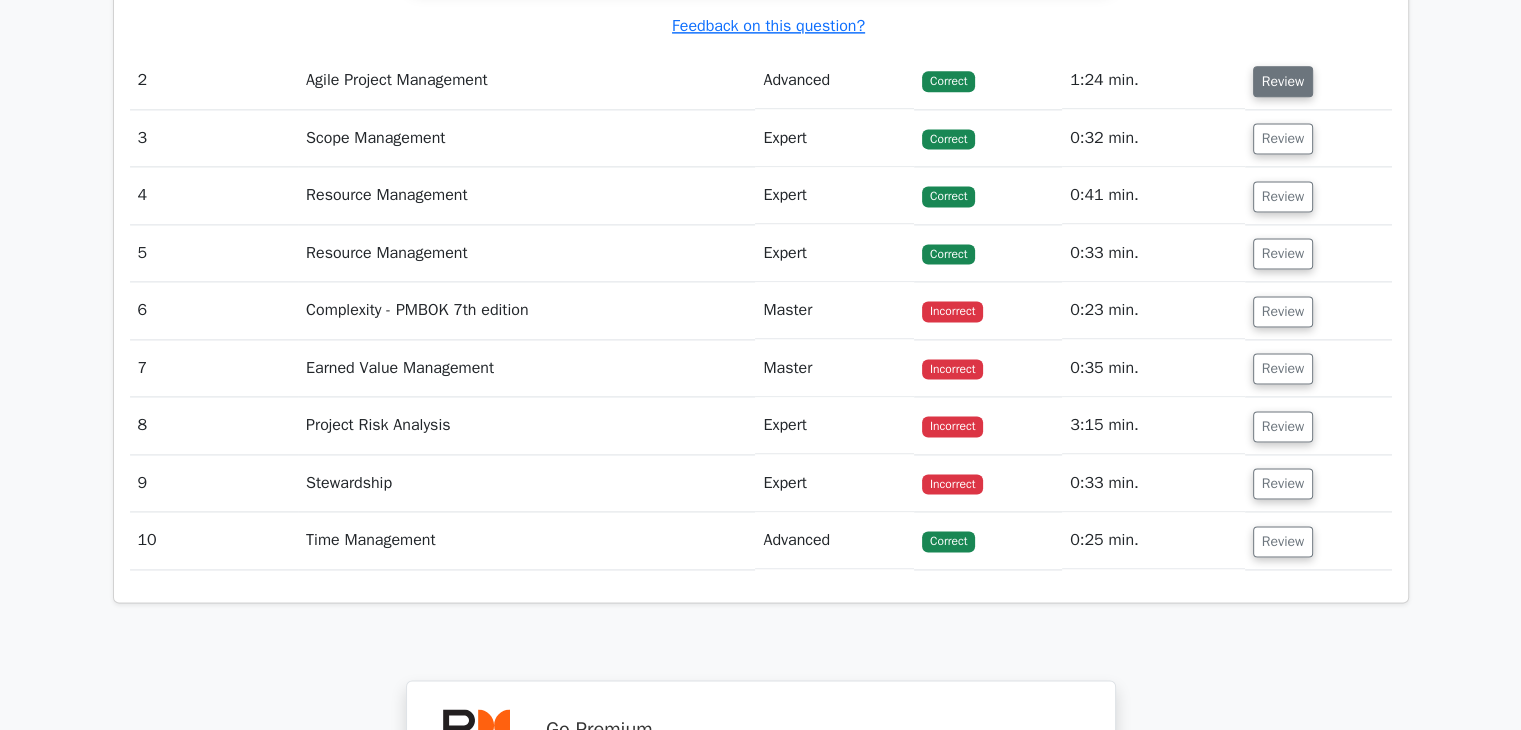 click on "Review" at bounding box center [1283, 81] 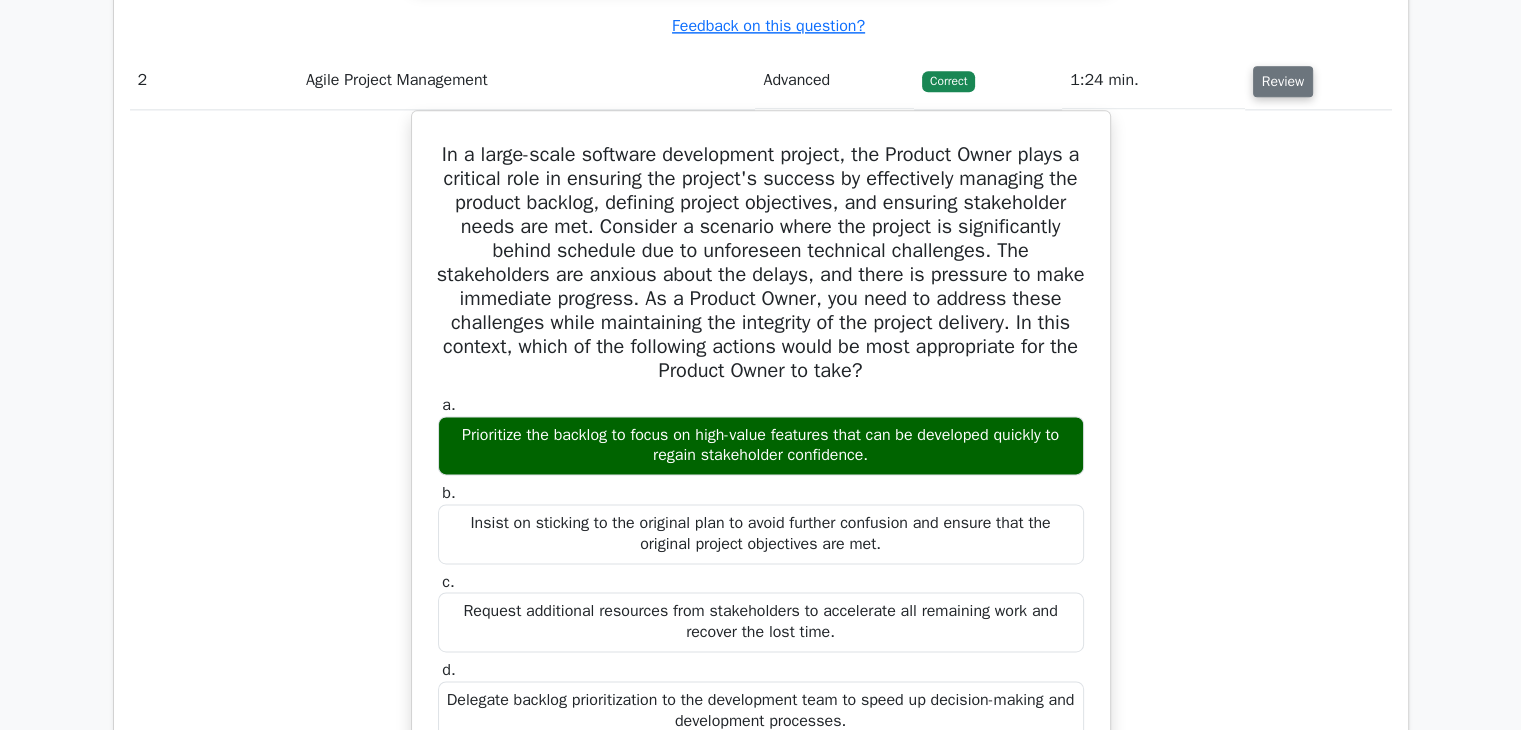 click on "Review" at bounding box center (1283, 81) 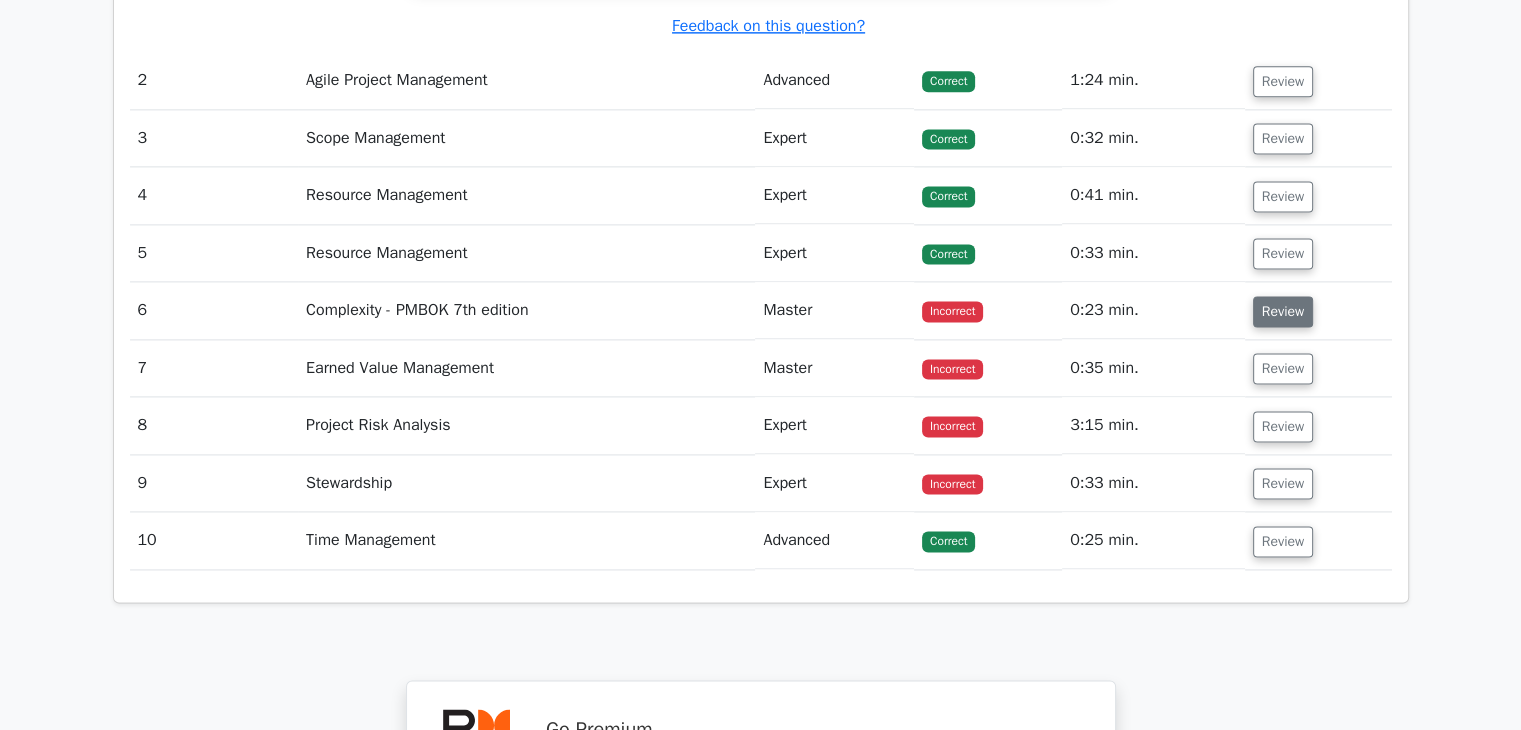 click on "Review" at bounding box center (1283, 311) 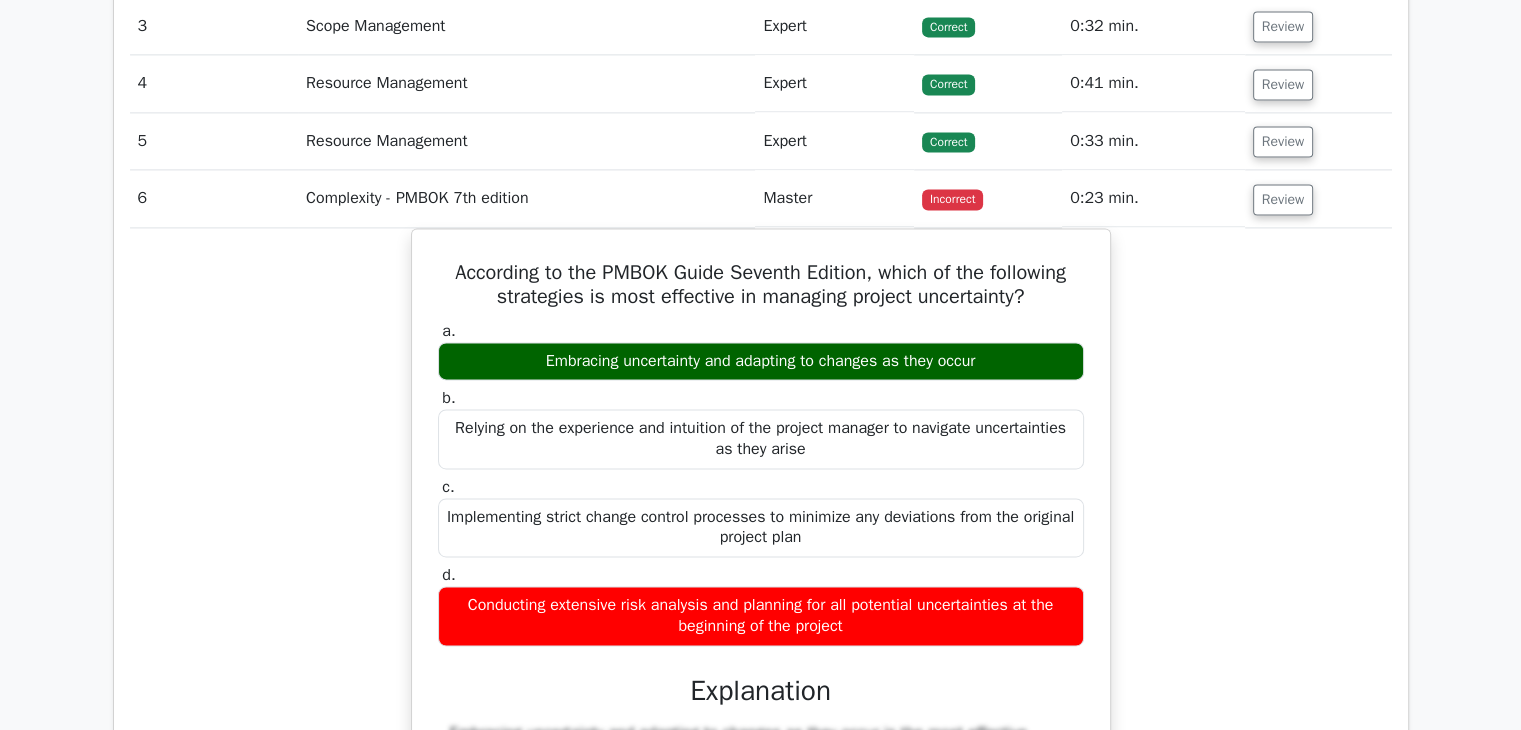 scroll, scrollTop: 2880, scrollLeft: 0, axis: vertical 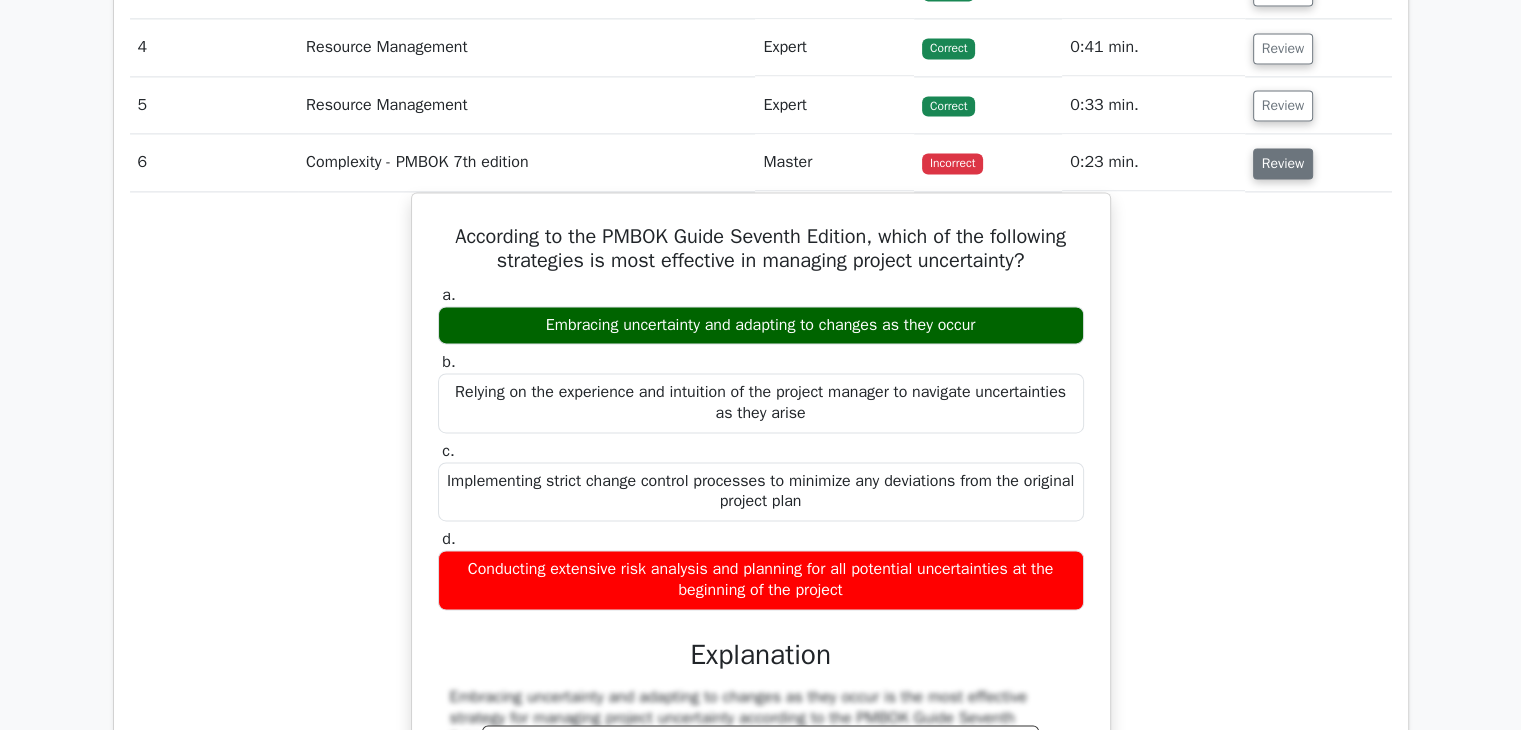 click on "Review" at bounding box center [1283, 163] 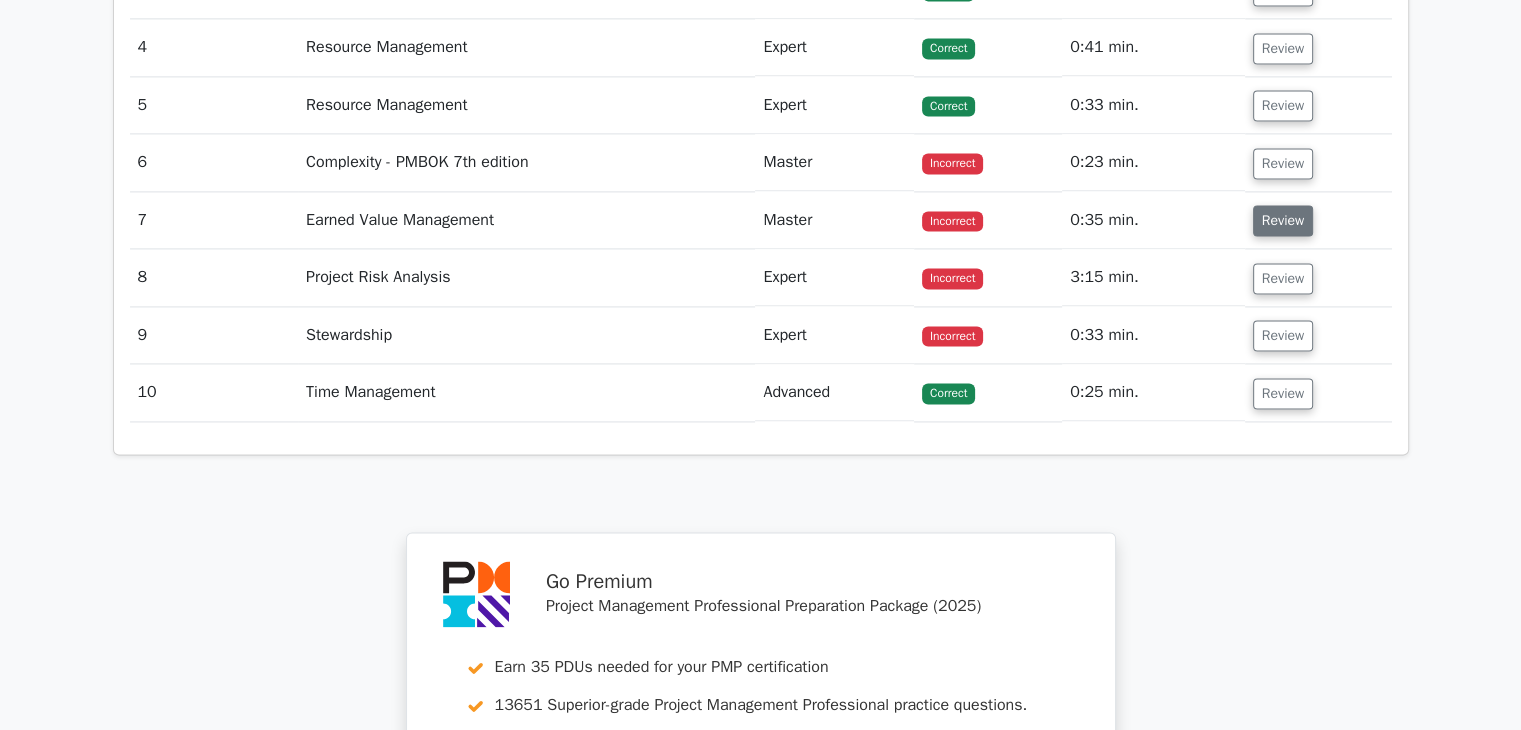 click on "Review" at bounding box center (1283, 220) 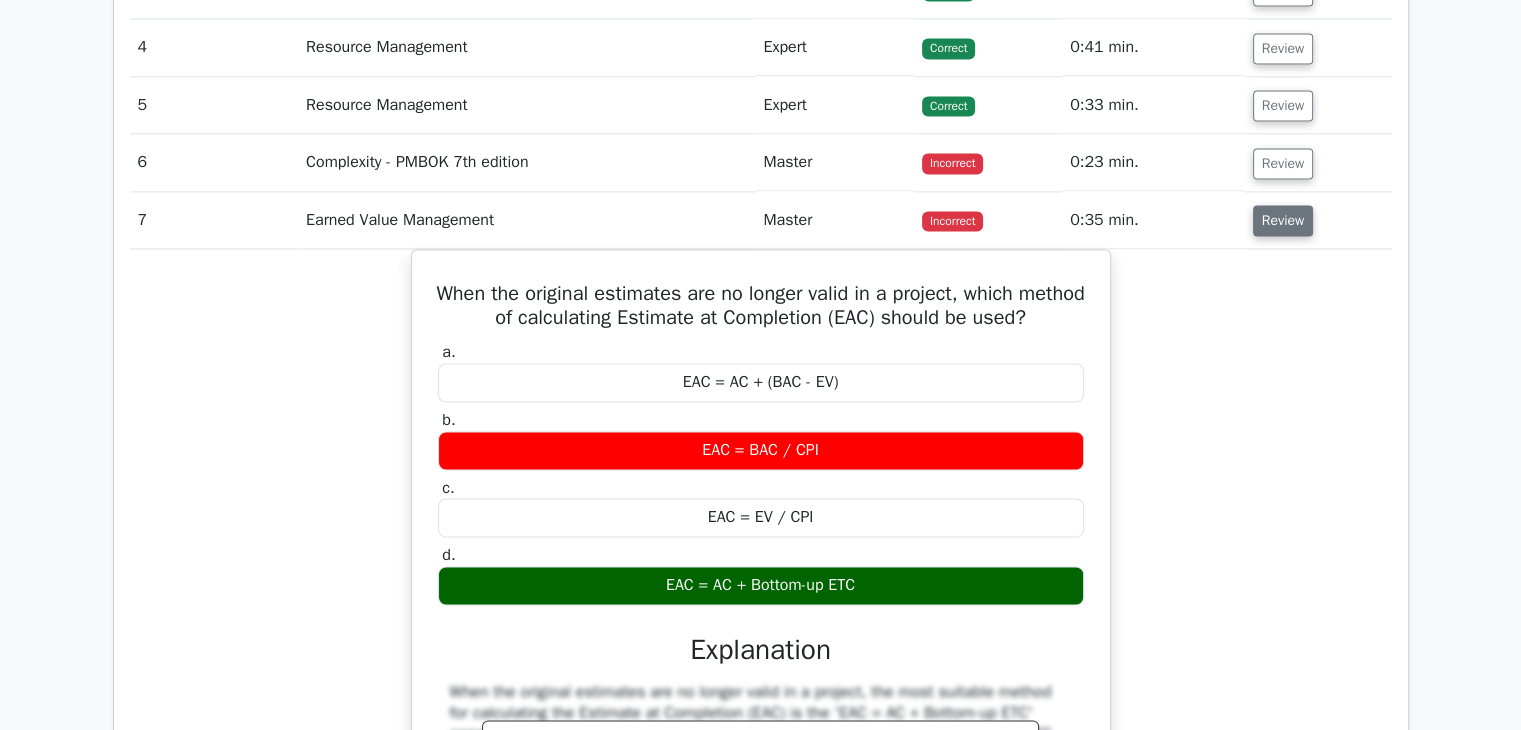 click on "Review" at bounding box center [1283, 220] 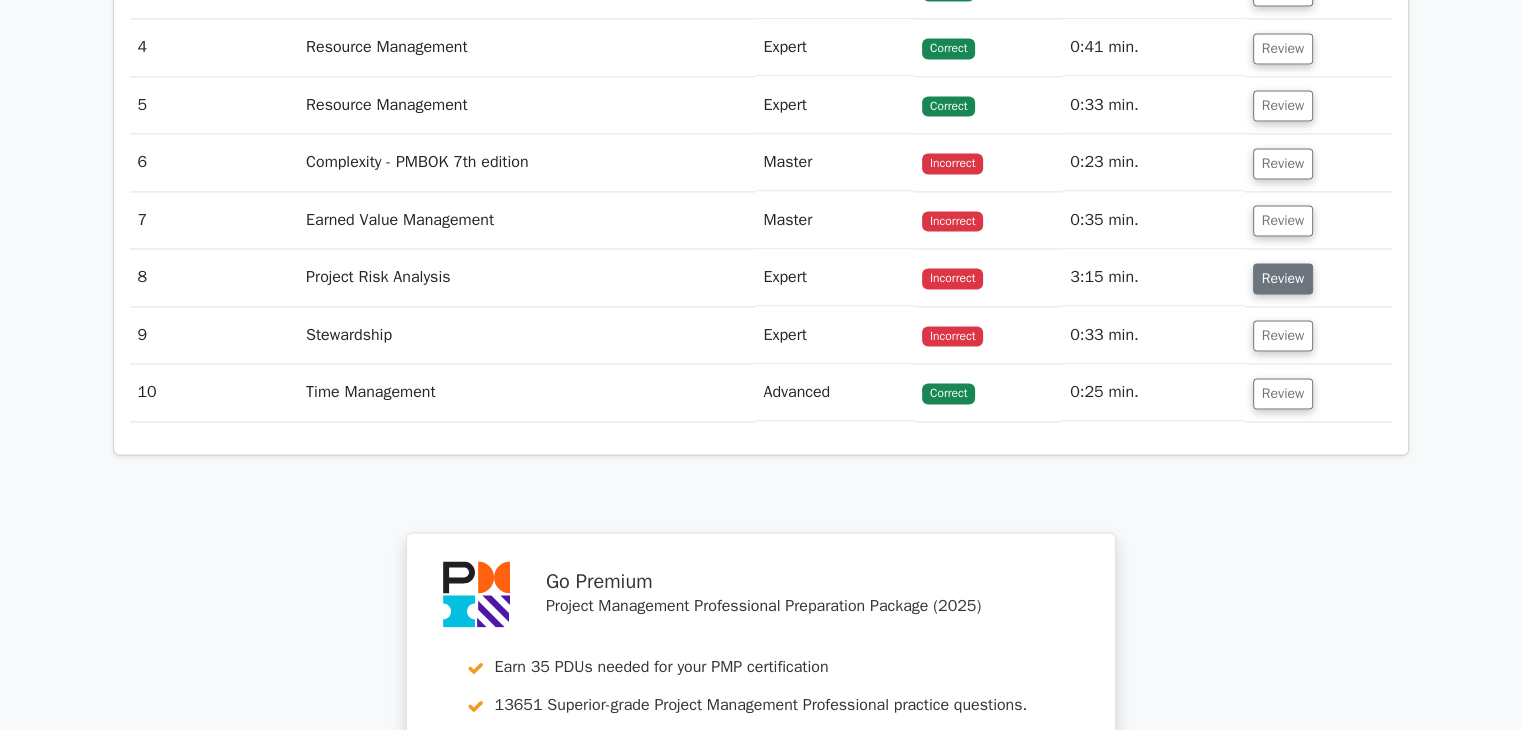 click on "Review" at bounding box center (1283, 278) 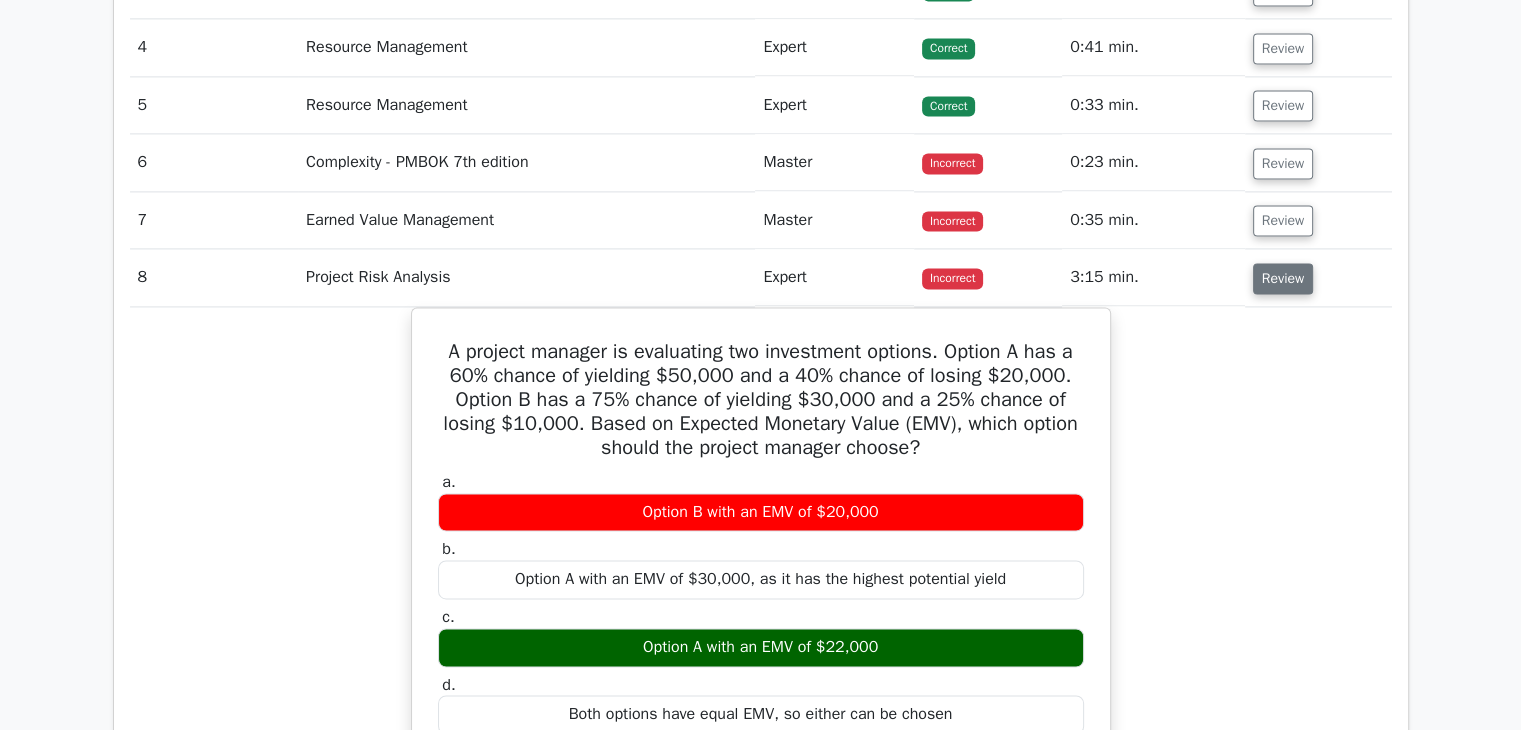 click on "Review" at bounding box center (1283, 278) 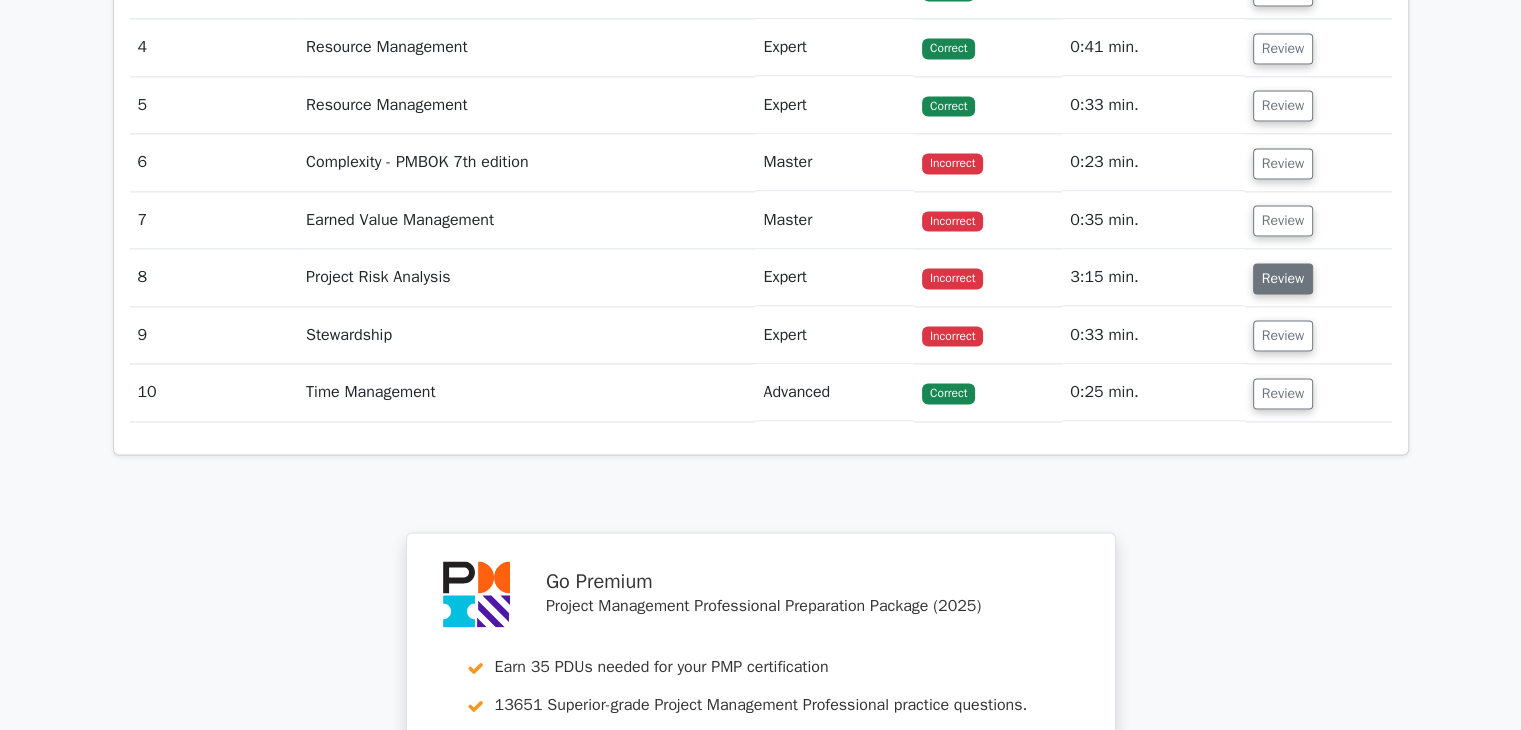 click on "Review" at bounding box center (1283, 278) 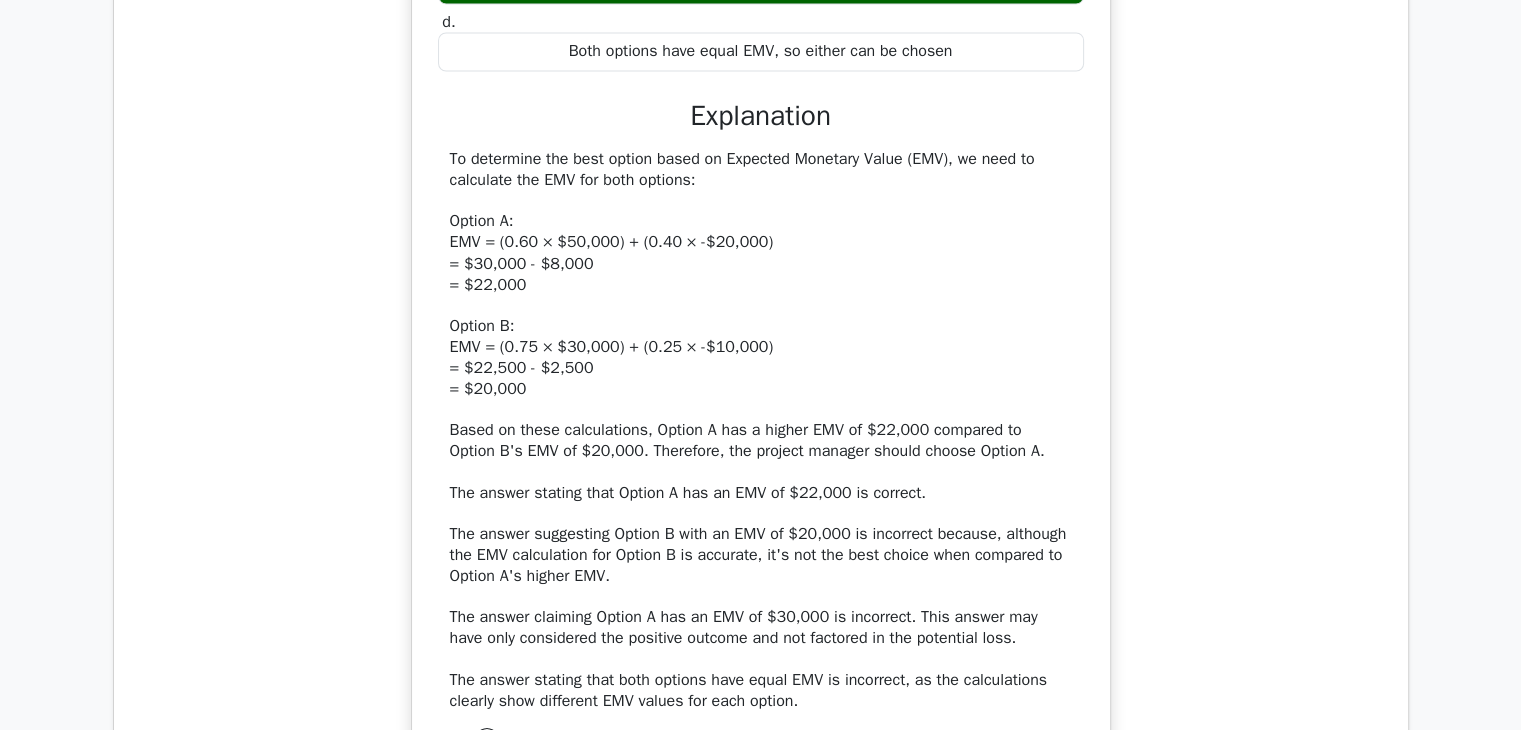 scroll, scrollTop: 3567, scrollLeft: 0, axis: vertical 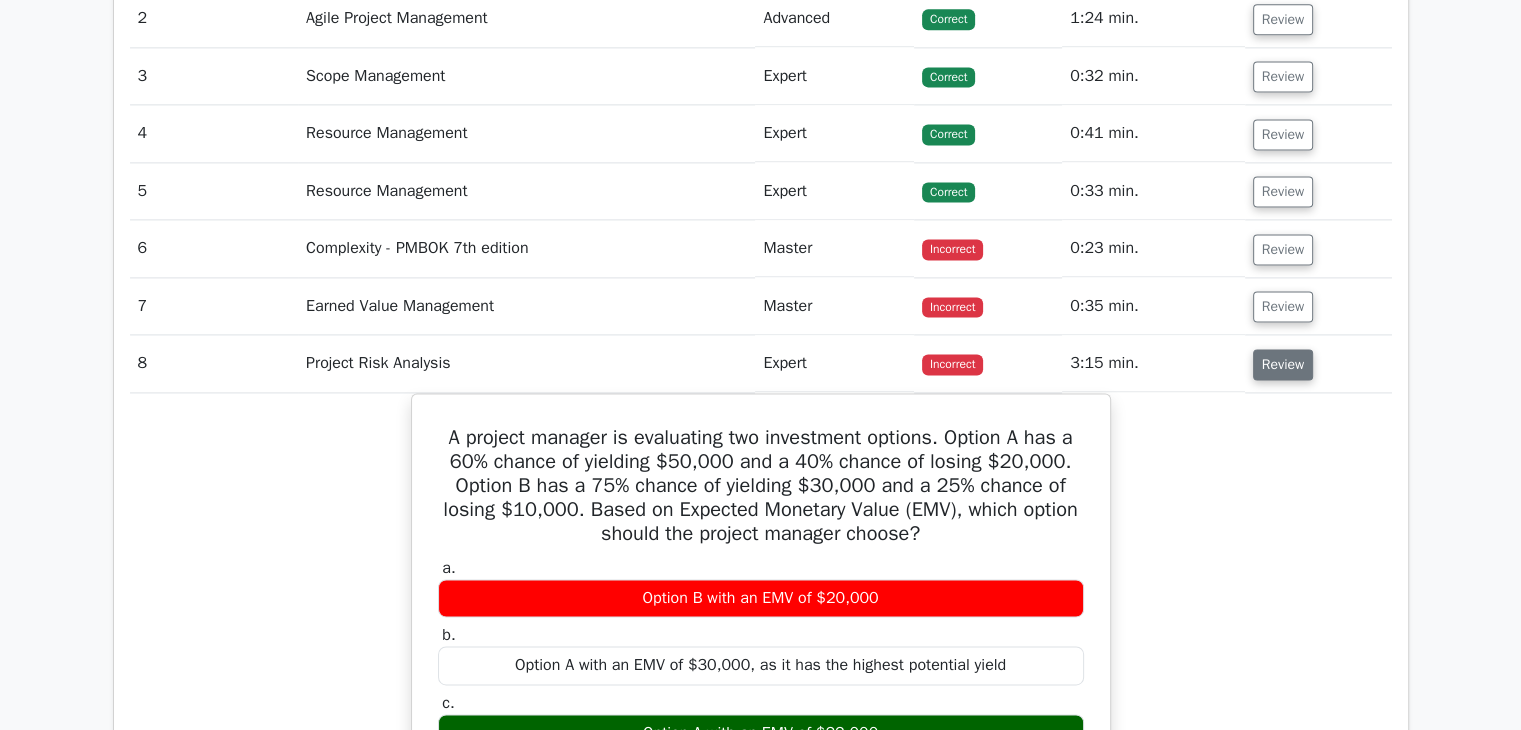 click on "Review" at bounding box center (1283, 364) 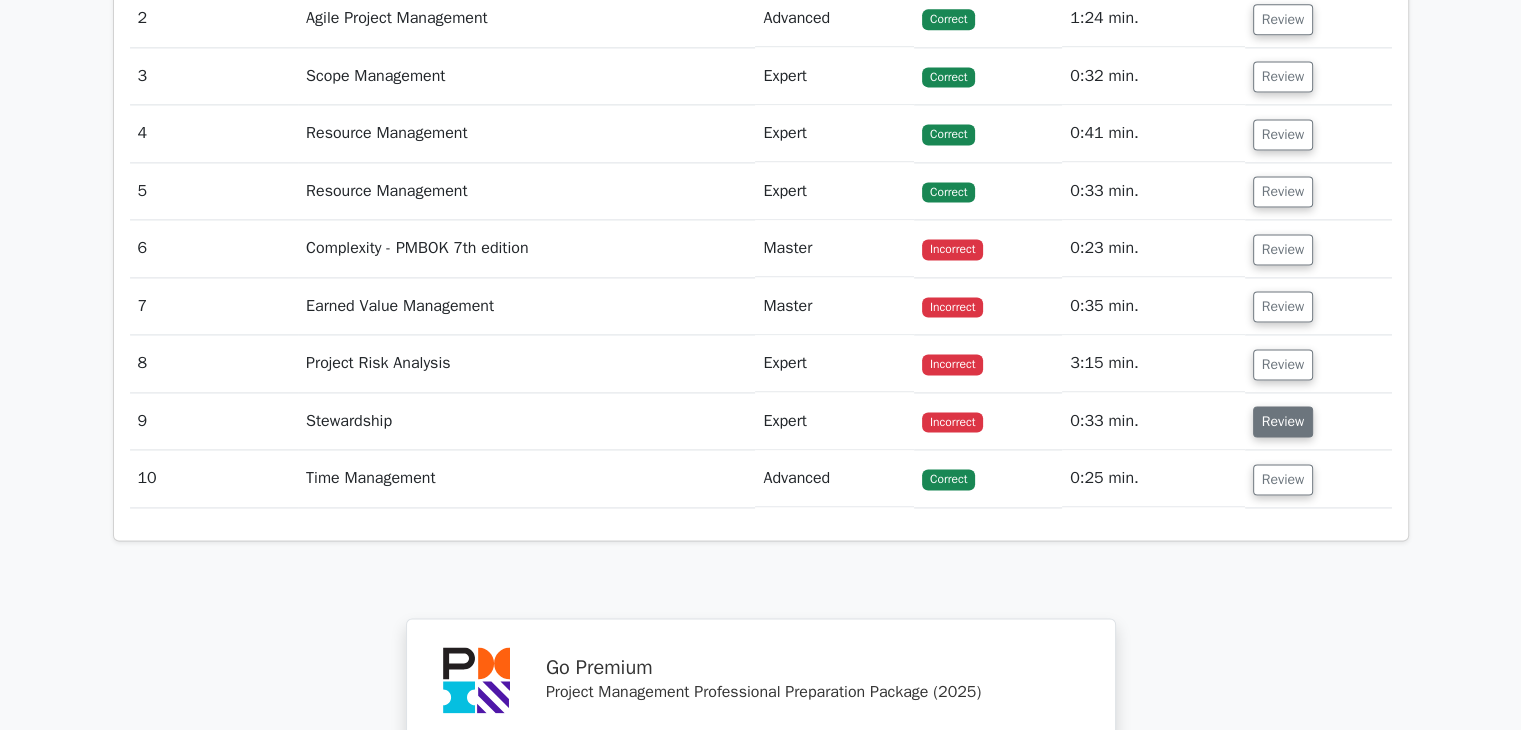 click on "Review" at bounding box center (1283, 421) 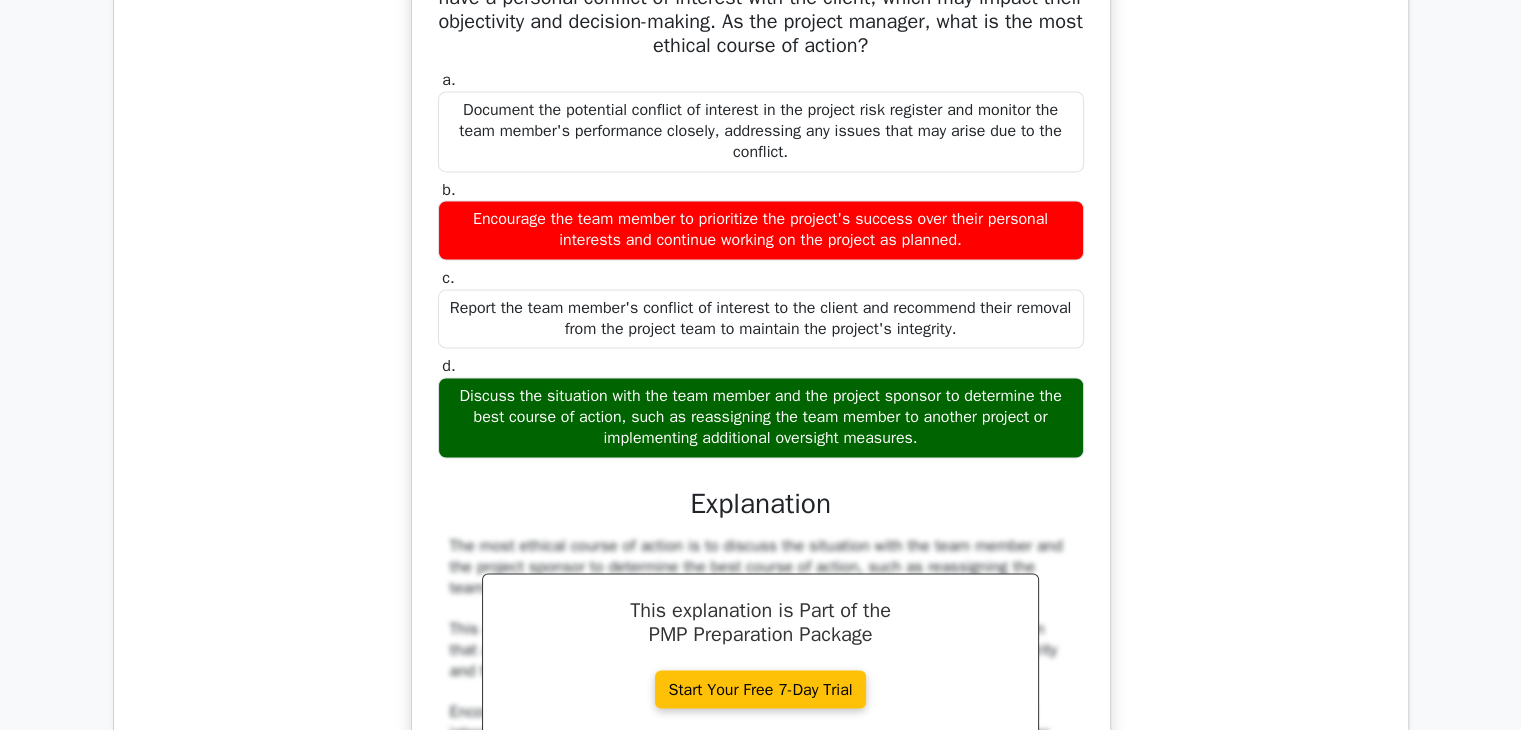 scroll, scrollTop: 3326, scrollLeft: 0, axis: vertical 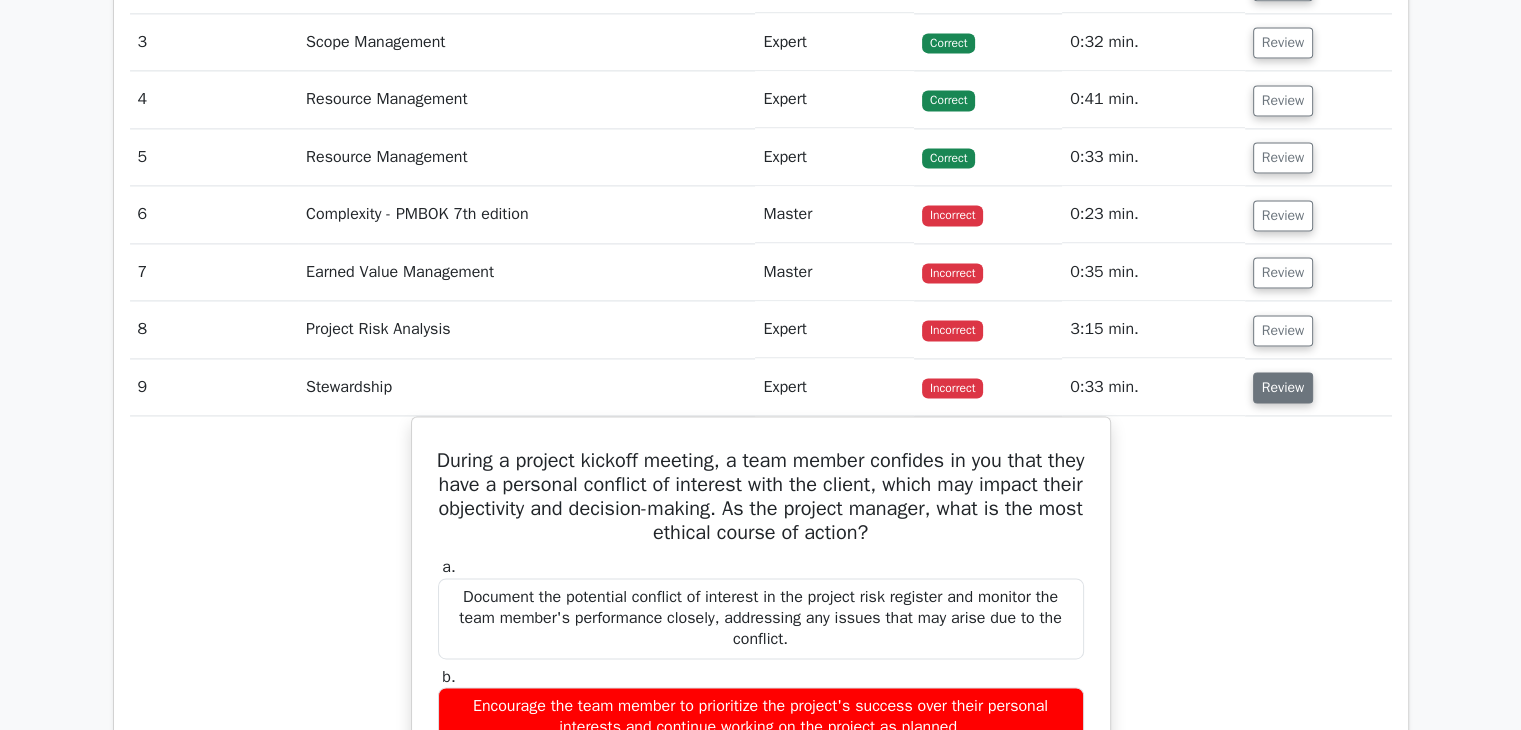 click on "Review" at bounding box center (1283, 387) 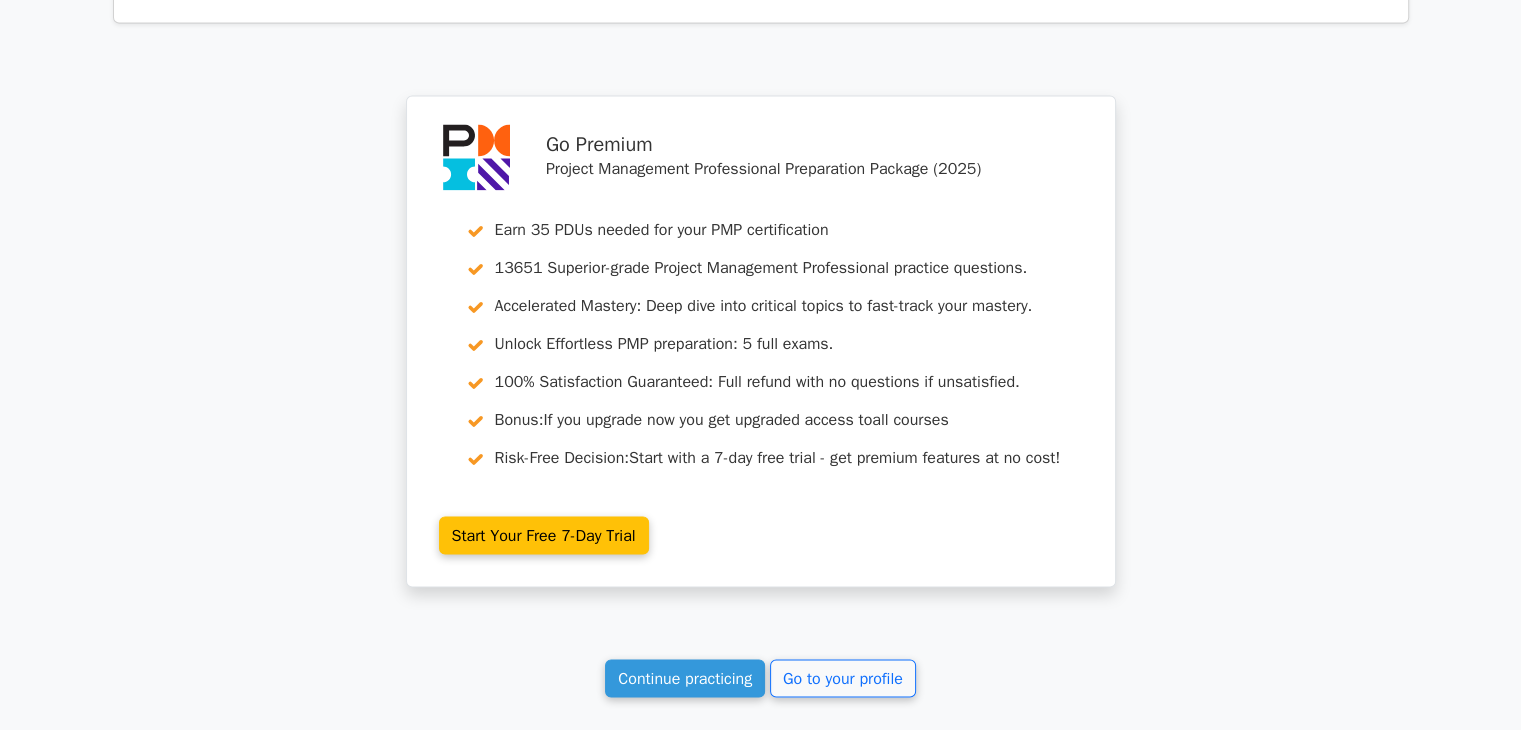 scroll, scrollTop: 3599, scrollLeft: 0, axis: vertical 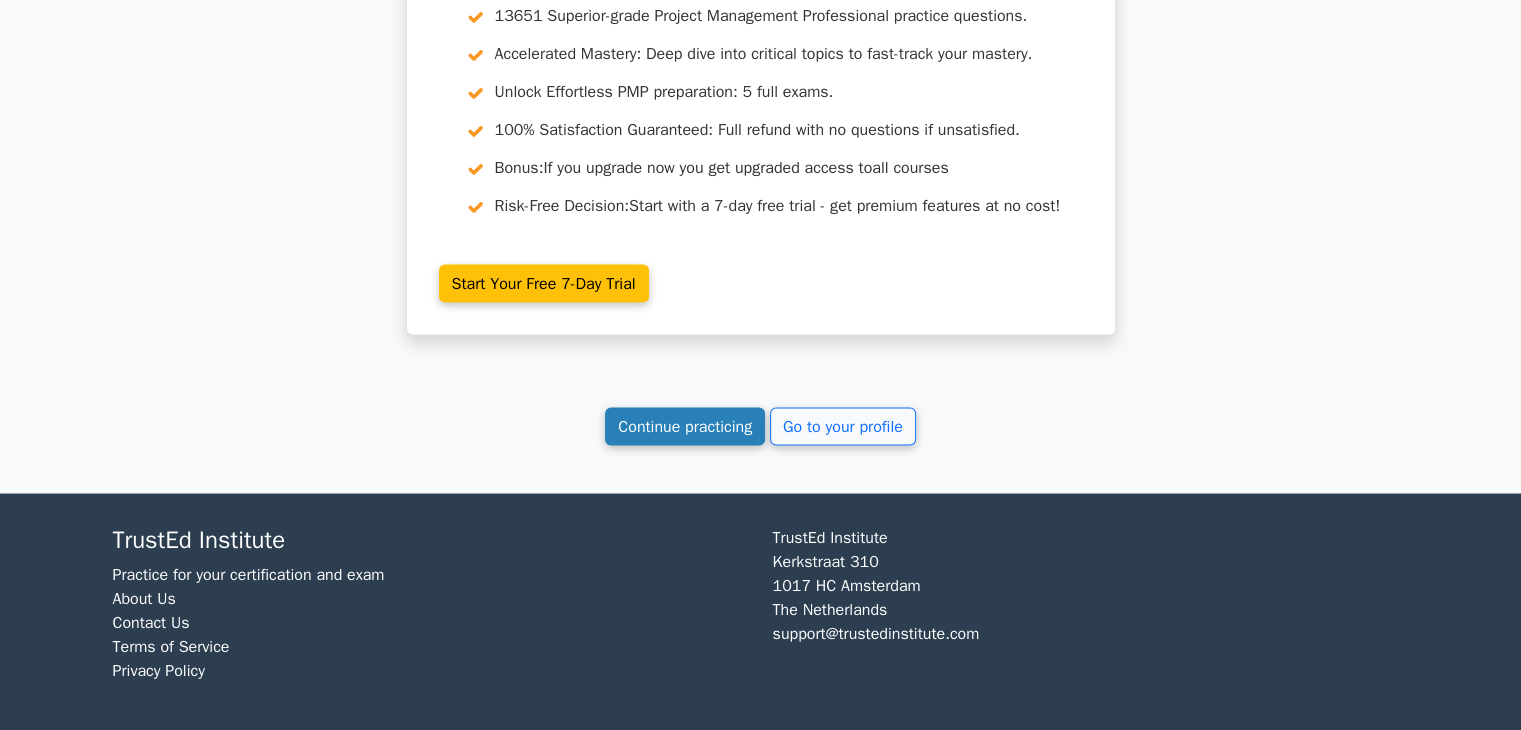 click on "Continue practicing" at bounding box center [685, 426] 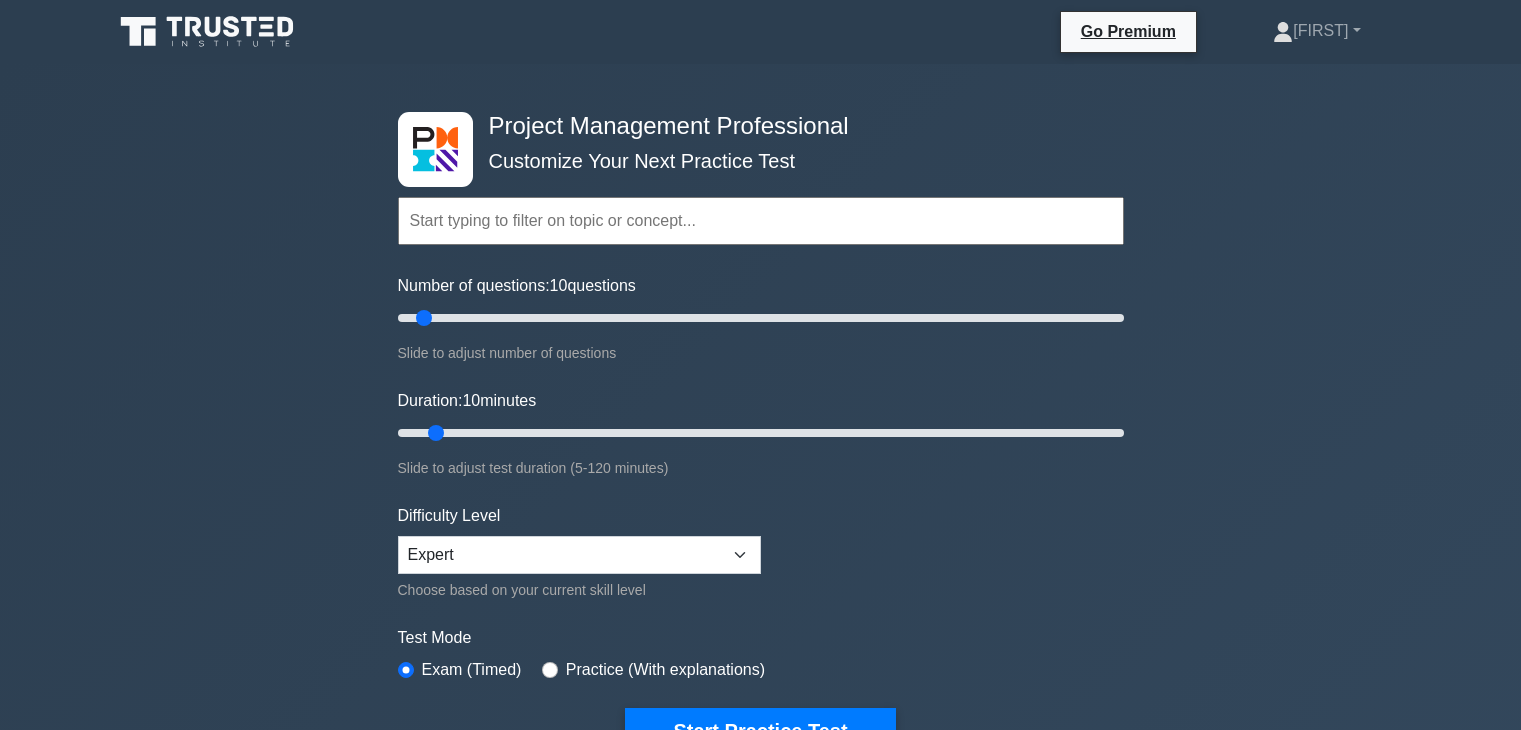 scroll, scrollTop: 0, scrollLeft: 0, axis: both 